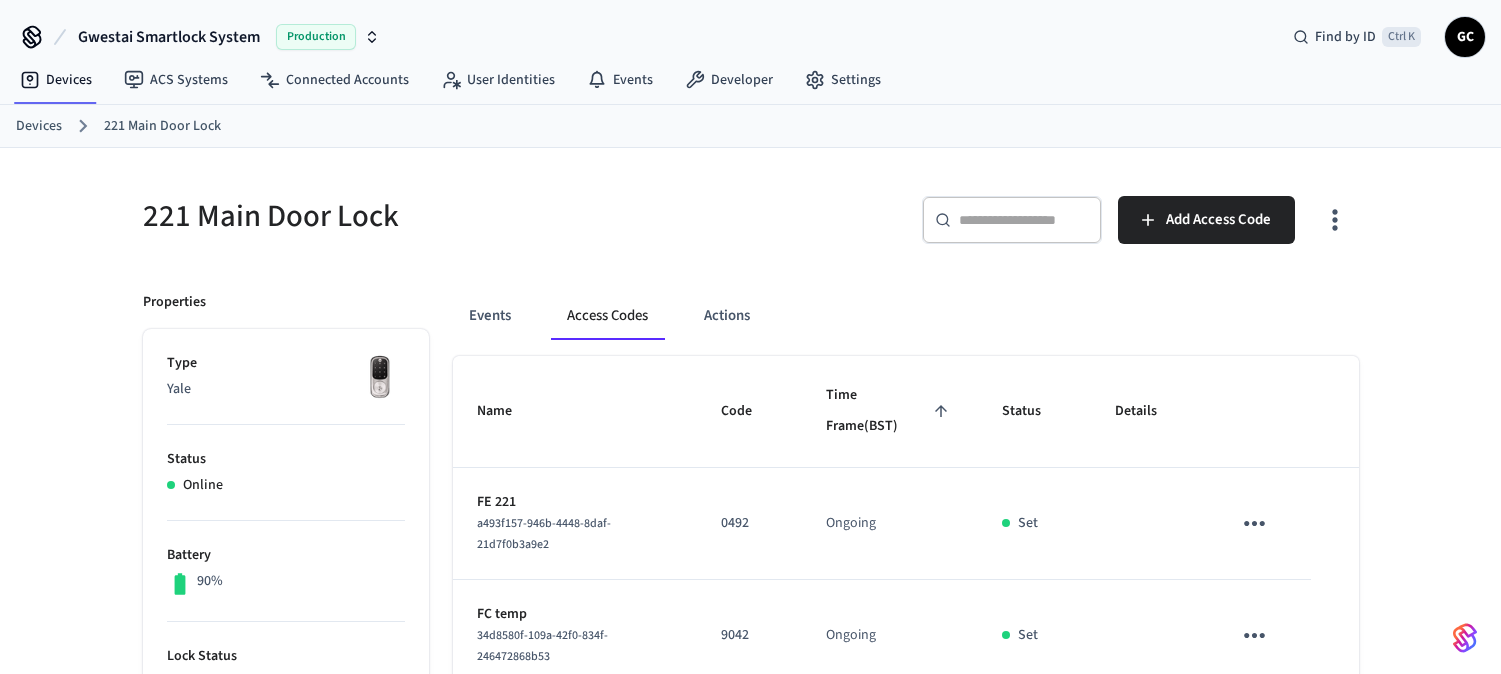 scroll, scrollTop: 0, scrollLeft: 0, axis: both 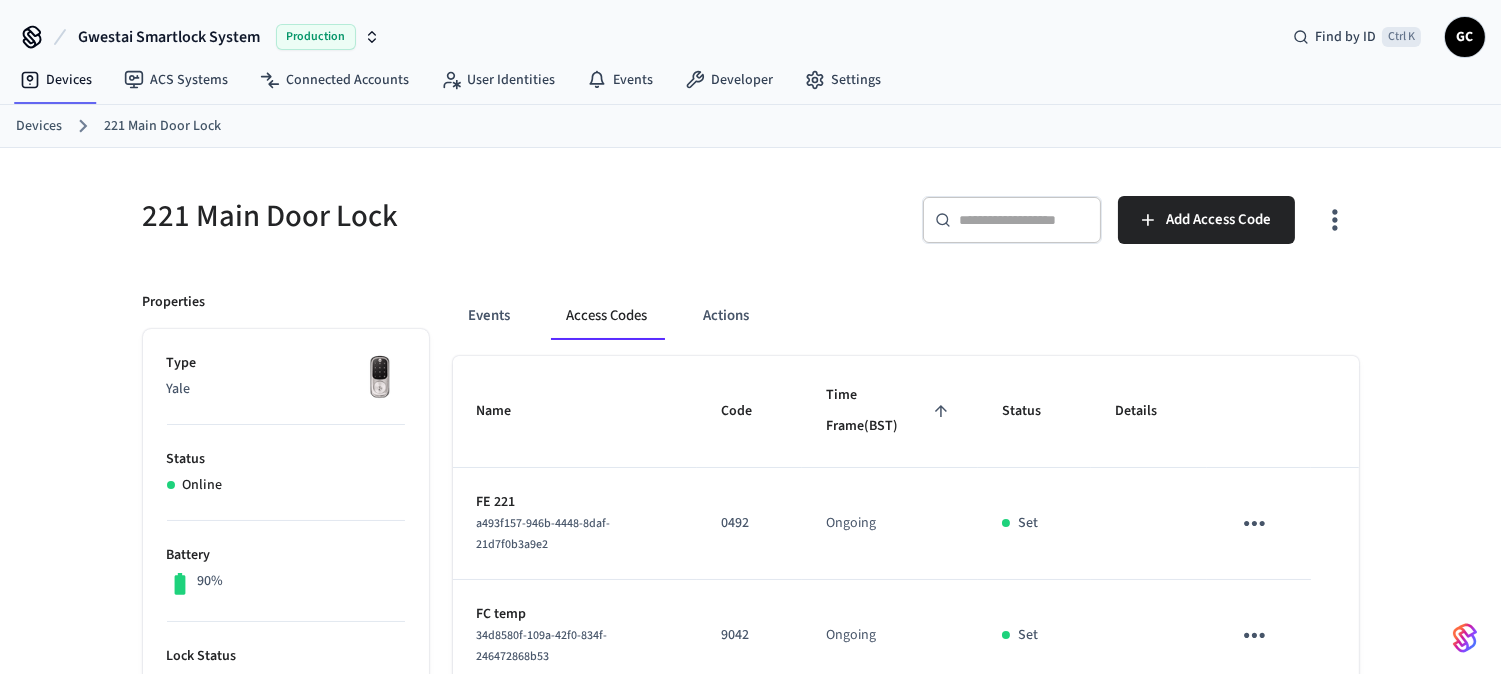 click at bounding box center (1024, 220) 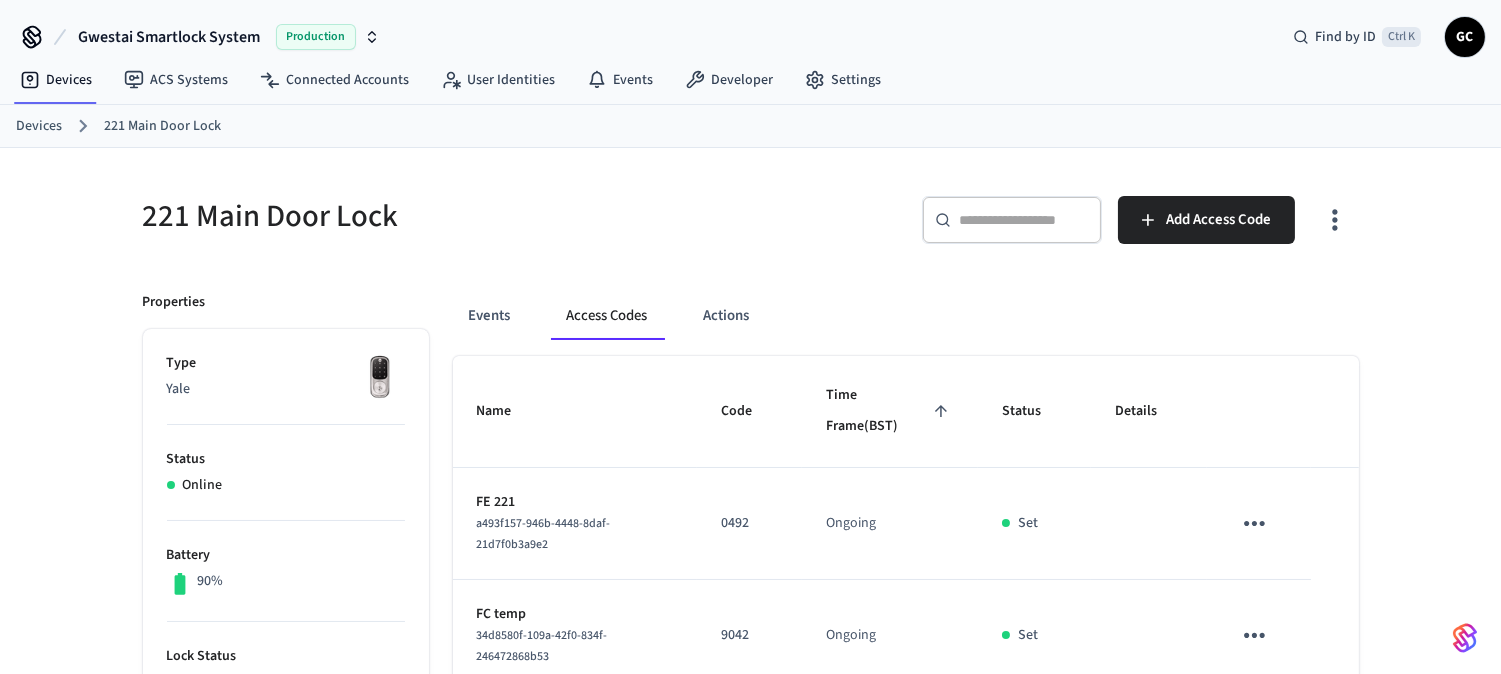 click on "Devices" at bounding box center [39, 126] 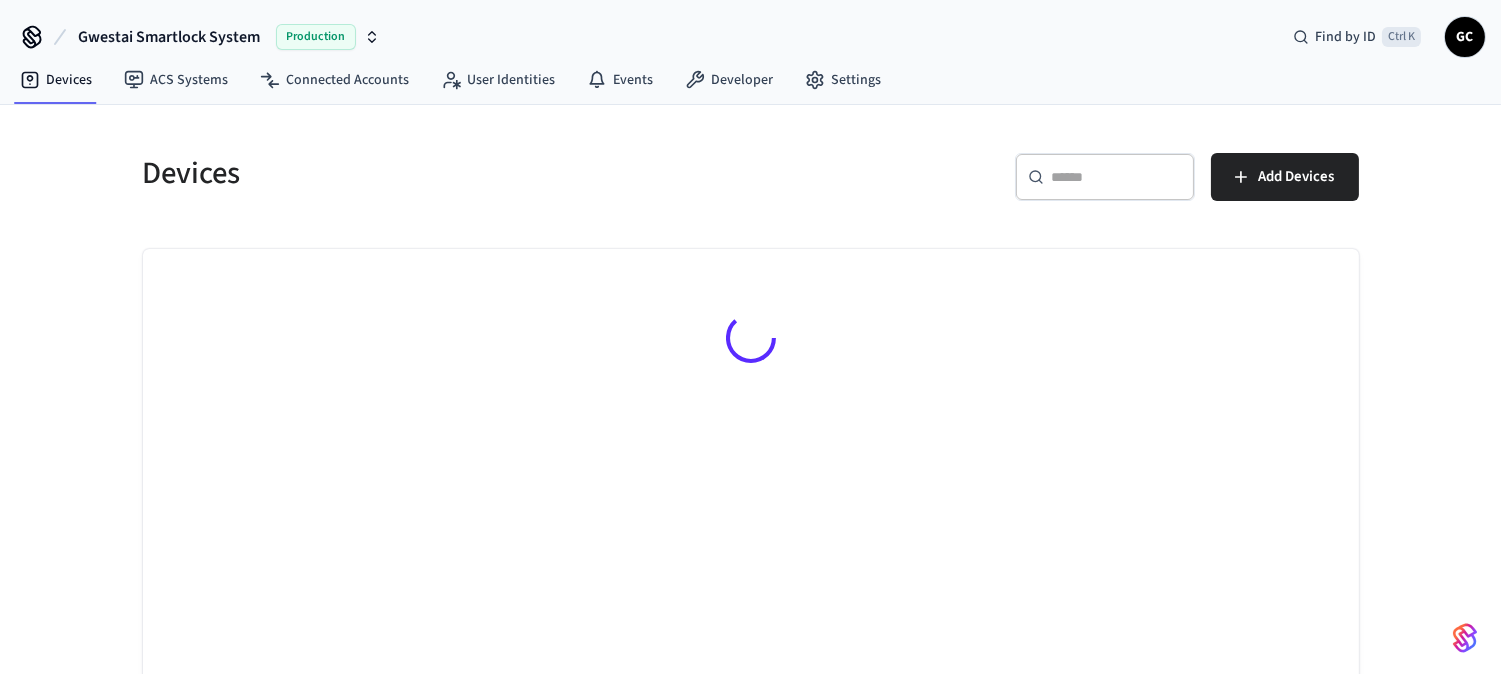 click on "​ ​" at bounding box center (1105, 181) 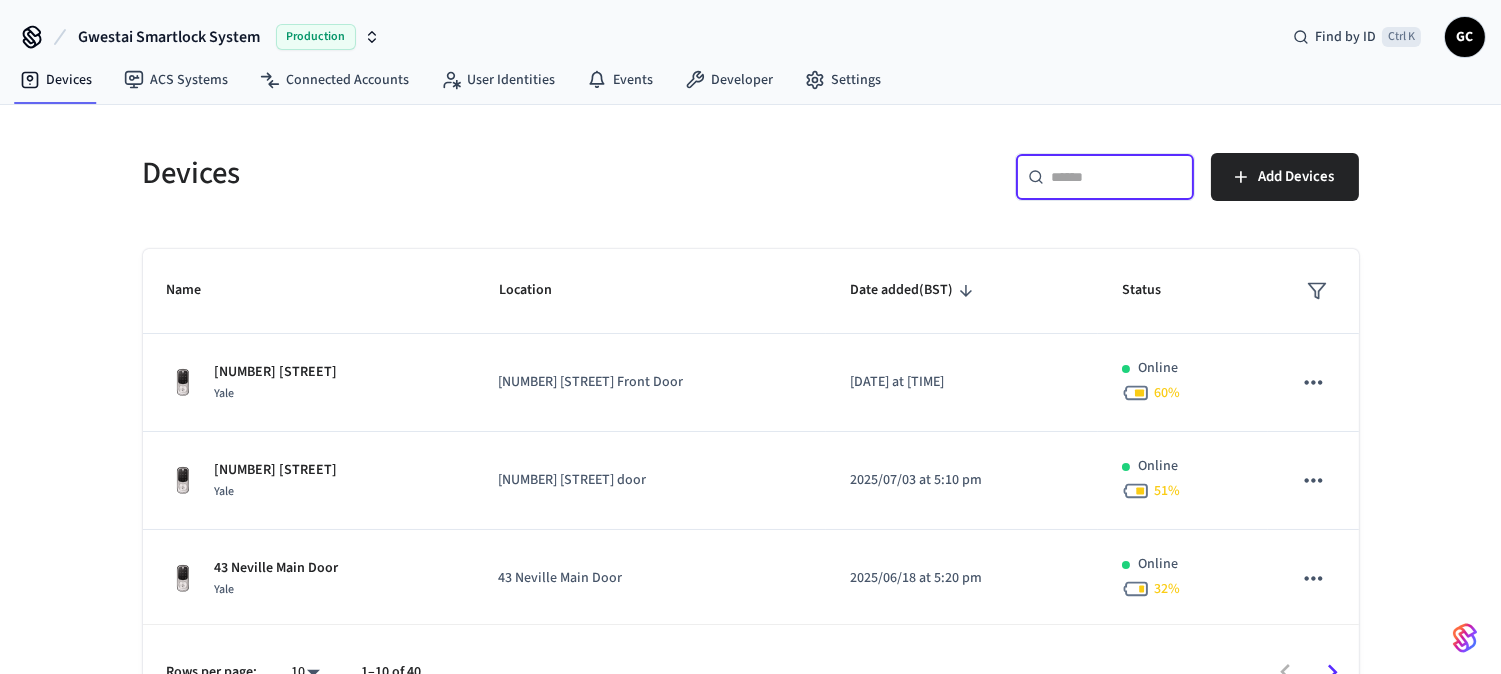 click at bounding box center (1117, 177) 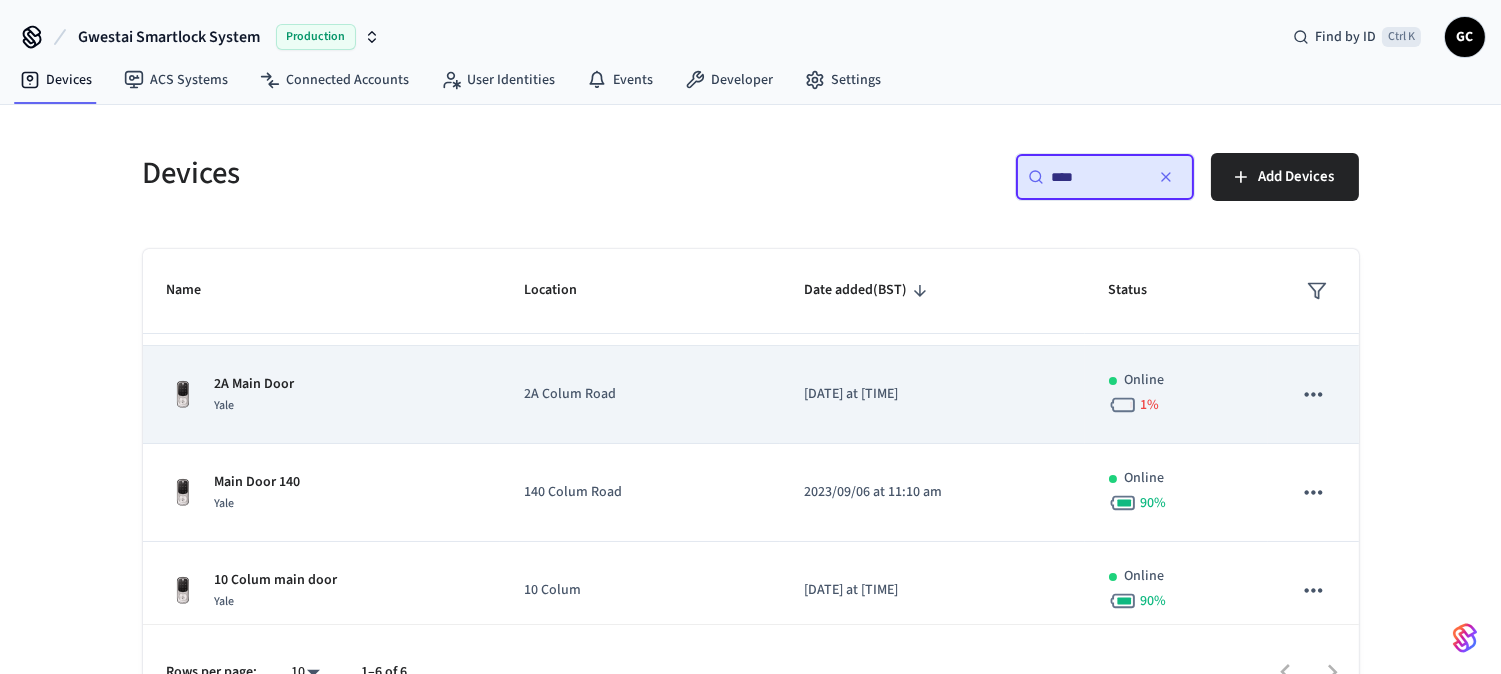 scroll, scrollTop: 297, scrollLeft: 0, axis: vertical 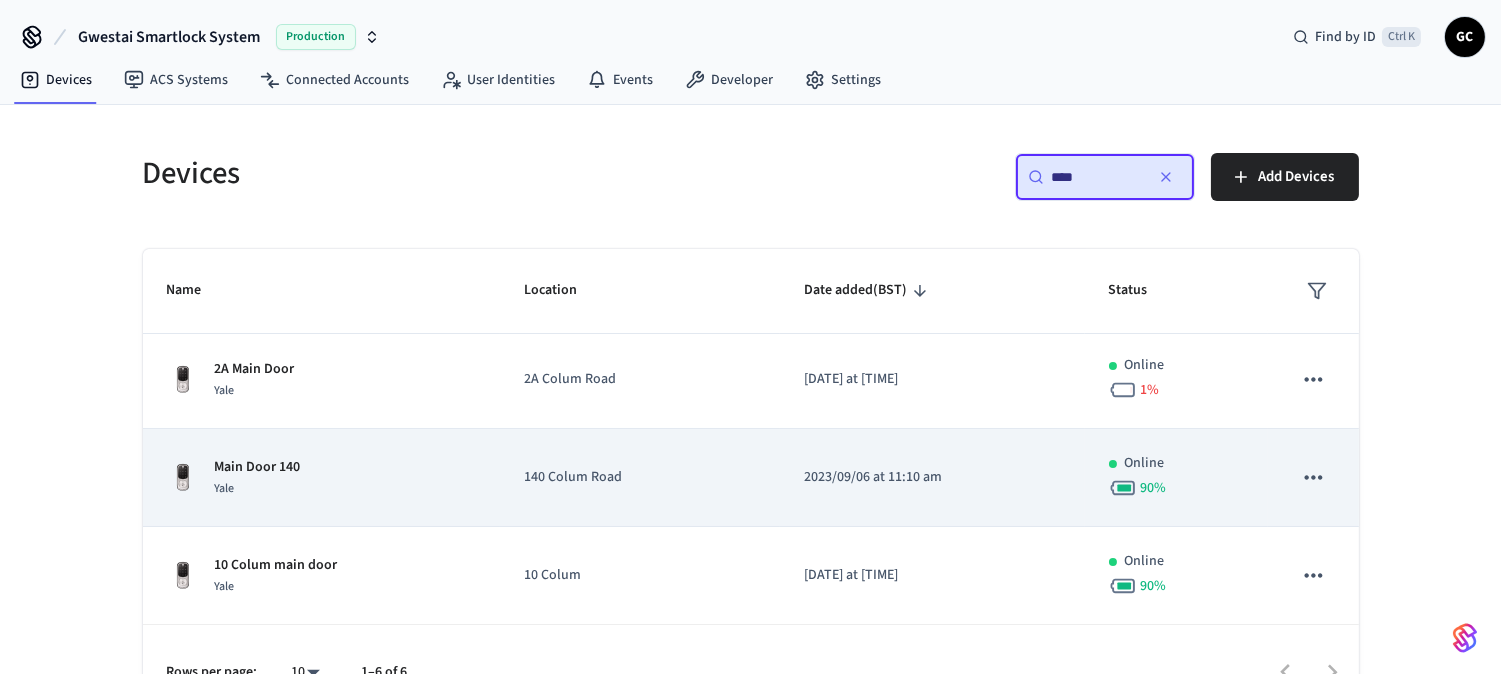 type on "****" 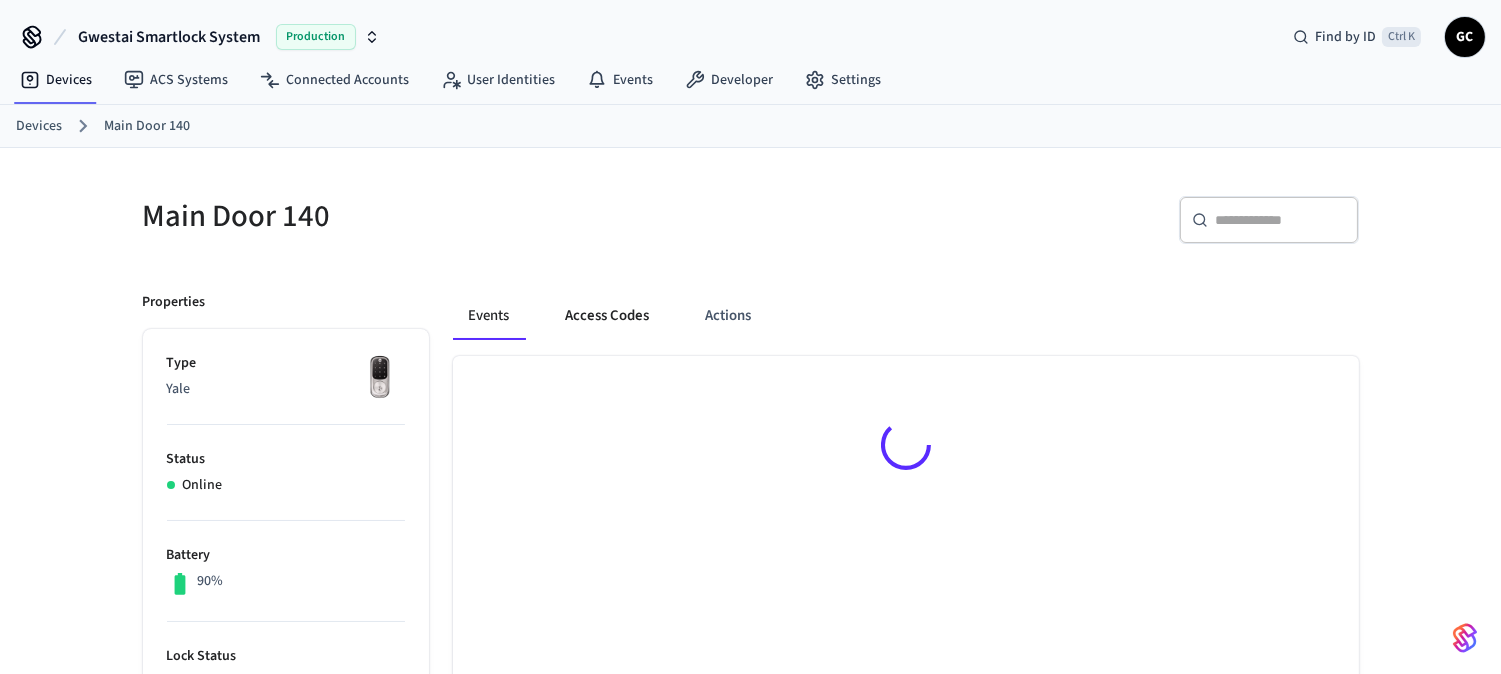 click on "Access Codes" at bounding box center (608, 316) 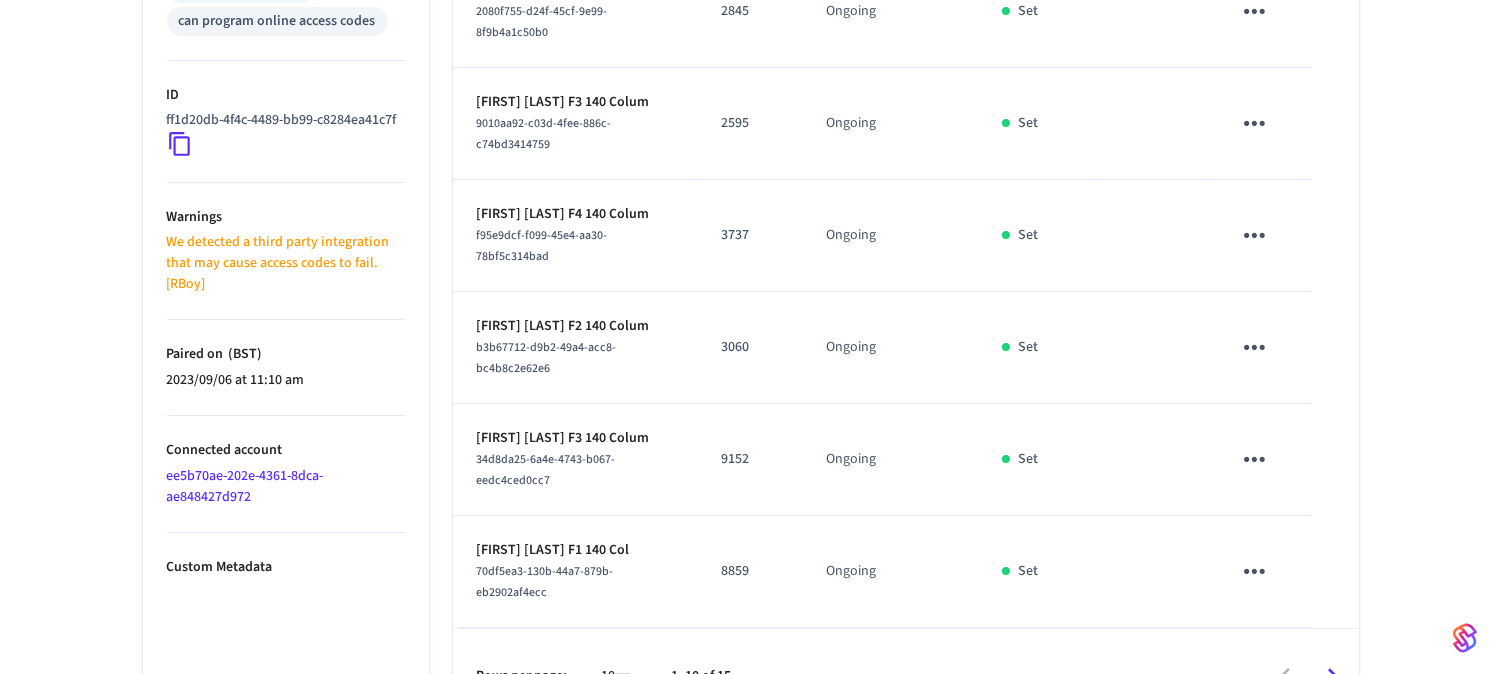 scroll, scrollTop: 995, scrollLeft: 0, axis: vertical 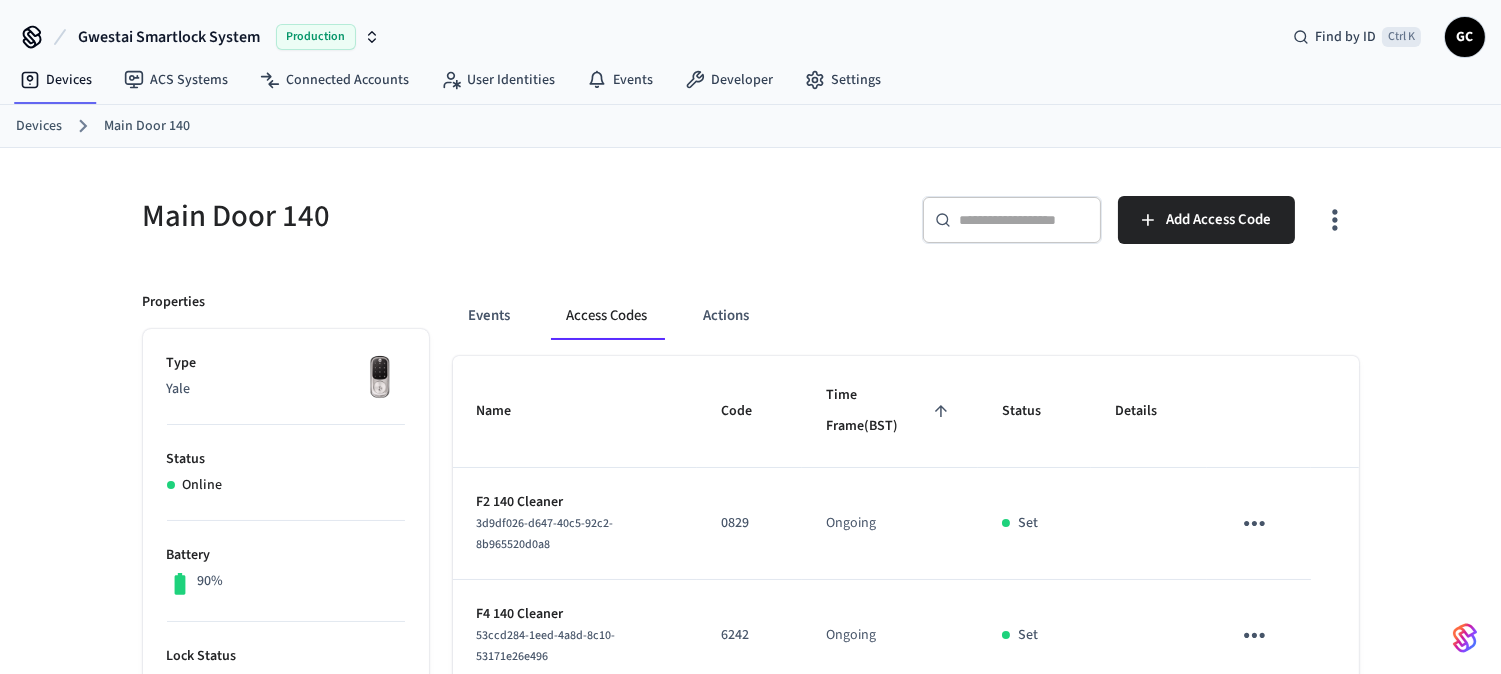 click on "Devices" at bounding box center (39, 126) 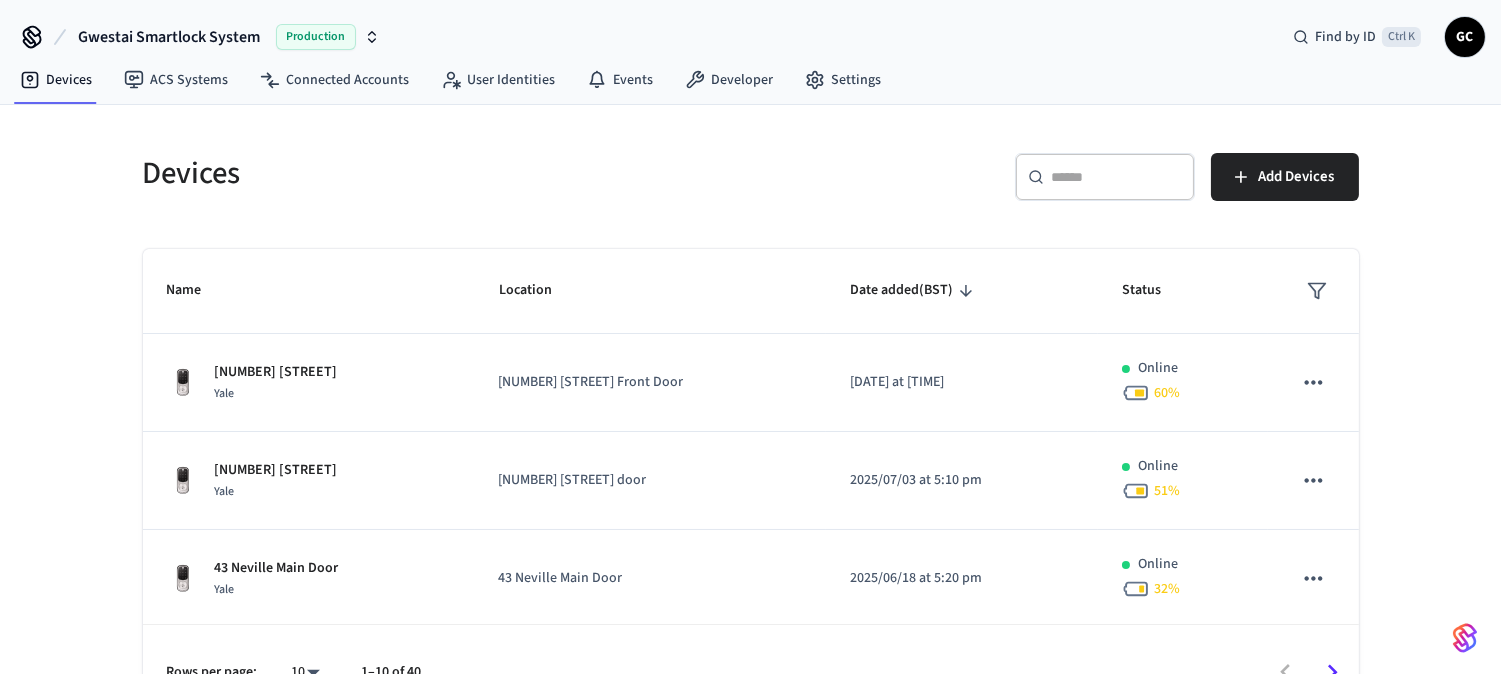 drag, startPoint x: 1102, startPoint y: 163, endPoint x: 1105, endPoint y: 173, distance: 10.440307 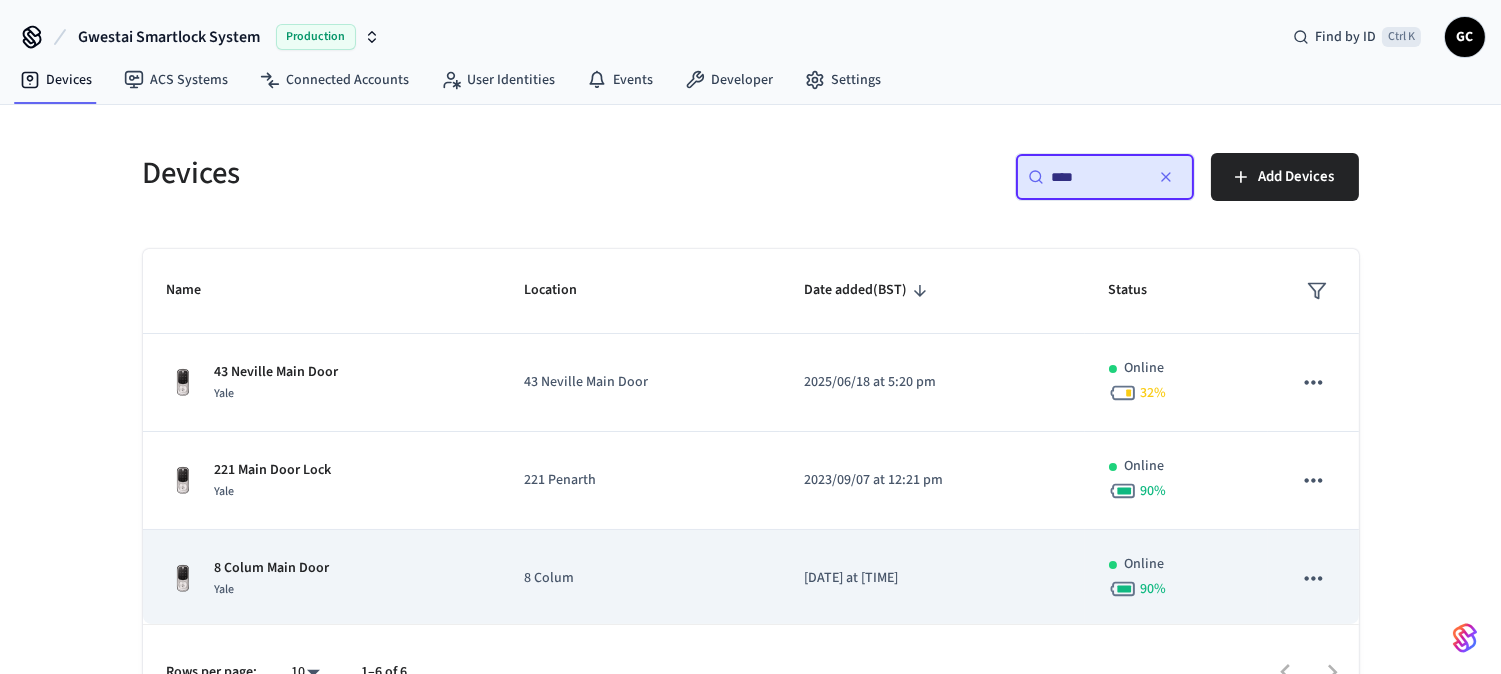 type on "****" 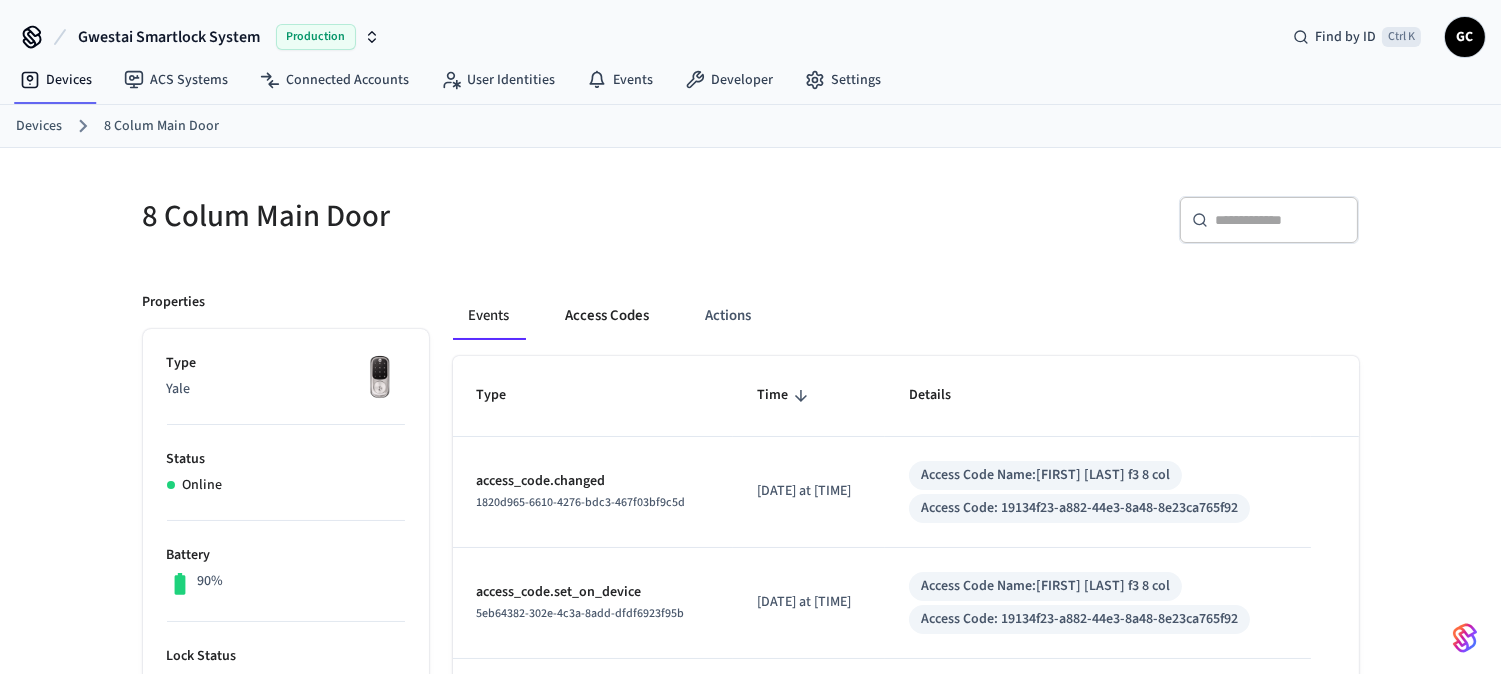 click on "Access Codes" at bounding box center [608, 316] 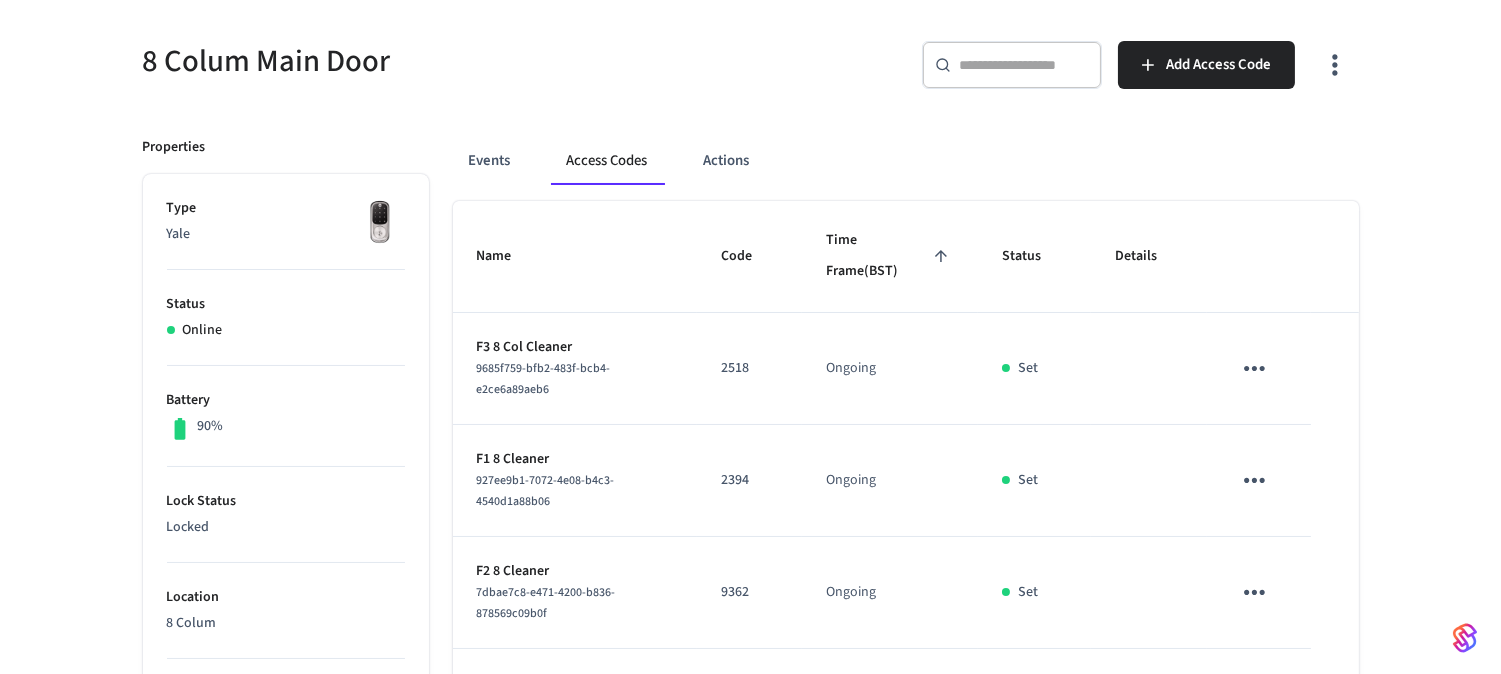 scroll, scrollTop: 0, scrollLeft: 0, axis: both 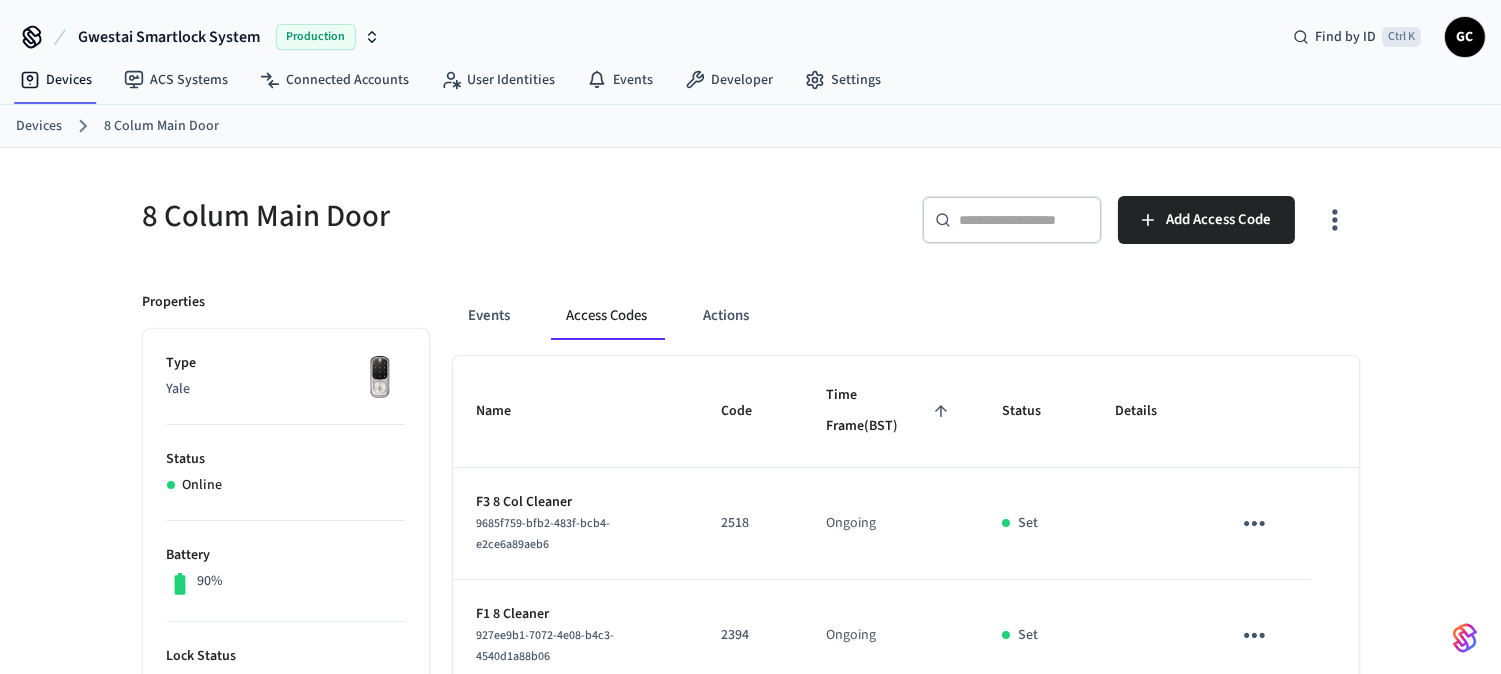 click on "Devices" at bounding box center [39, 126] 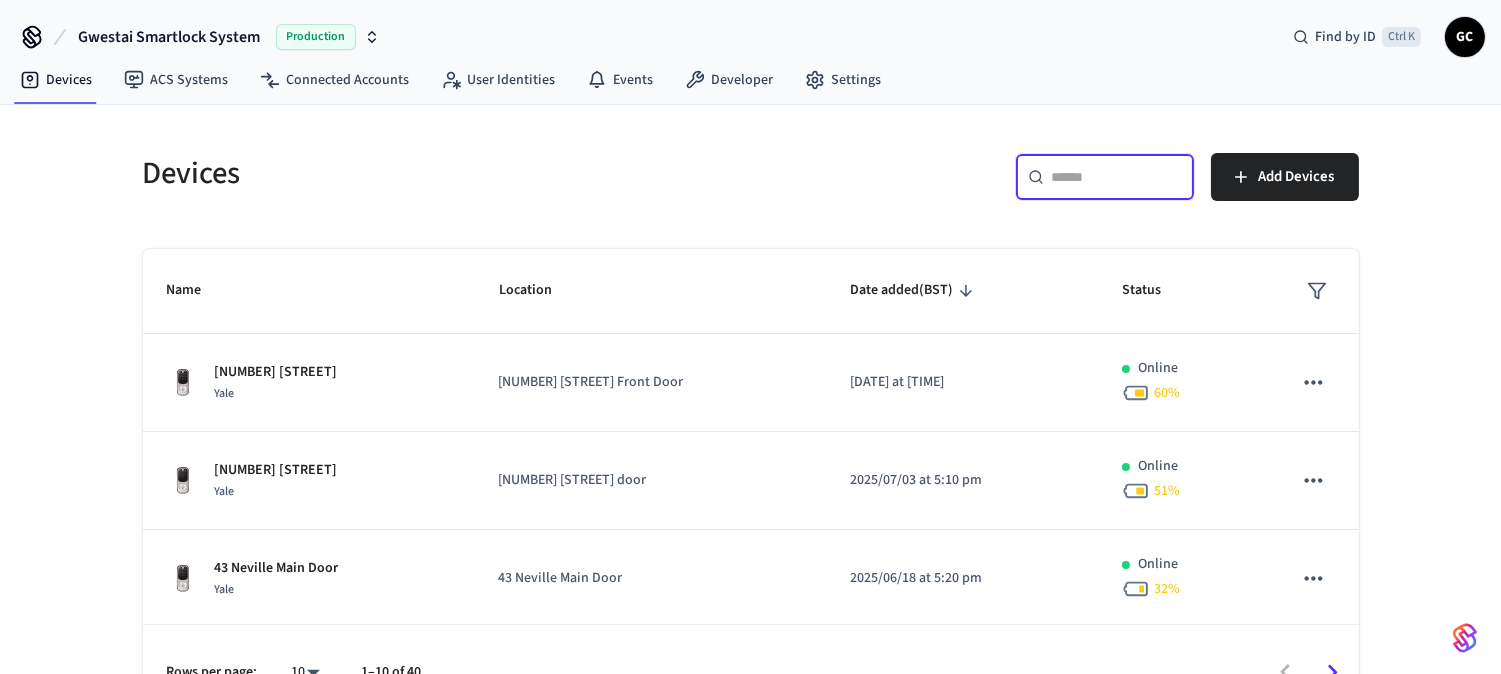 click at bounding box center [1117, 177] 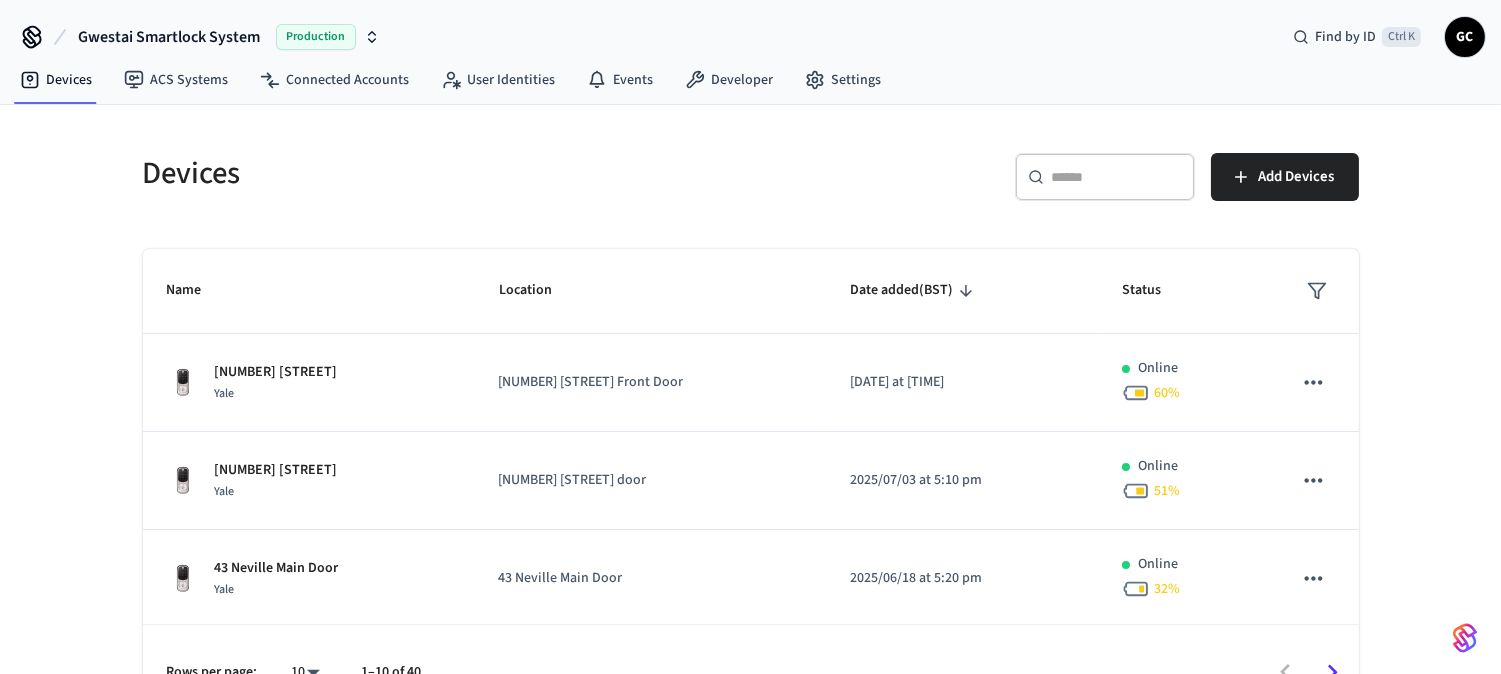 click on "​ ​" at bounding box center [1105, 177] 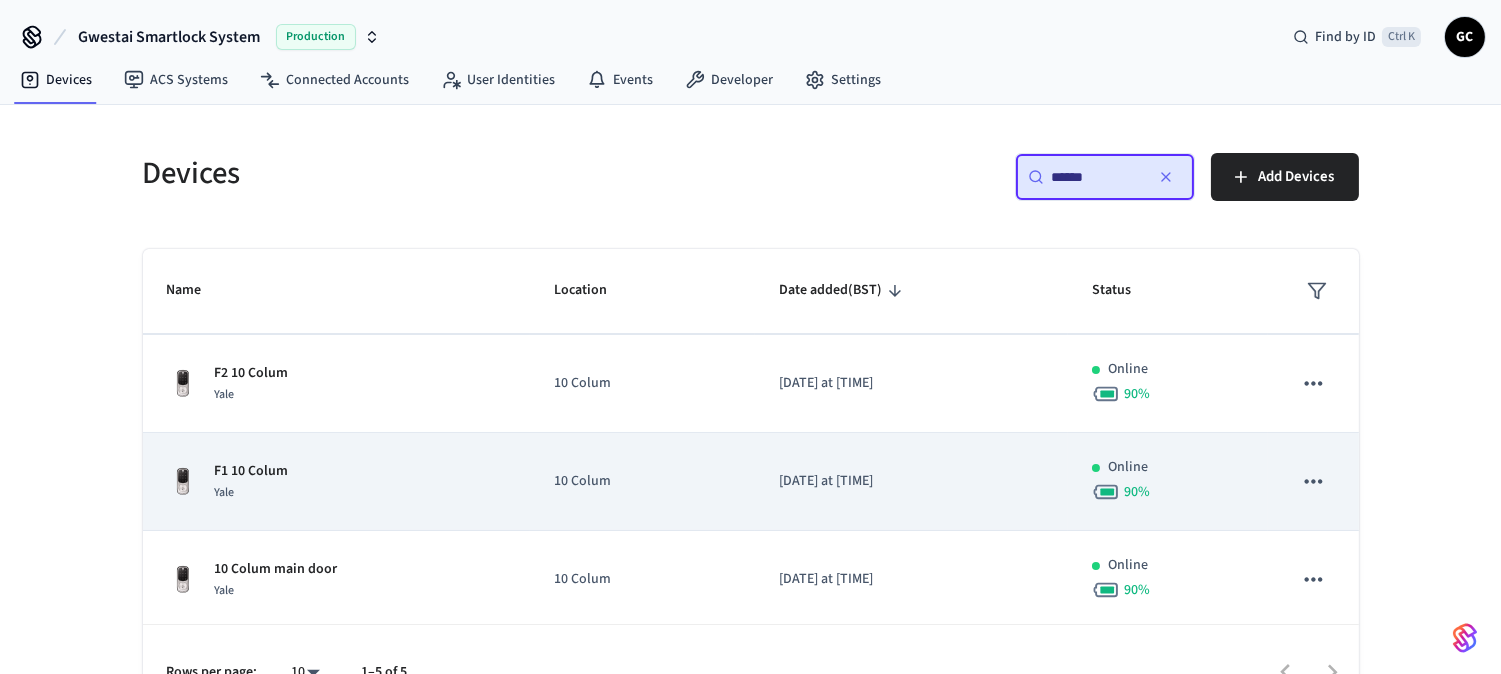 scroll, scrollTop: 193, scrollLeft: 0, axis: vertical 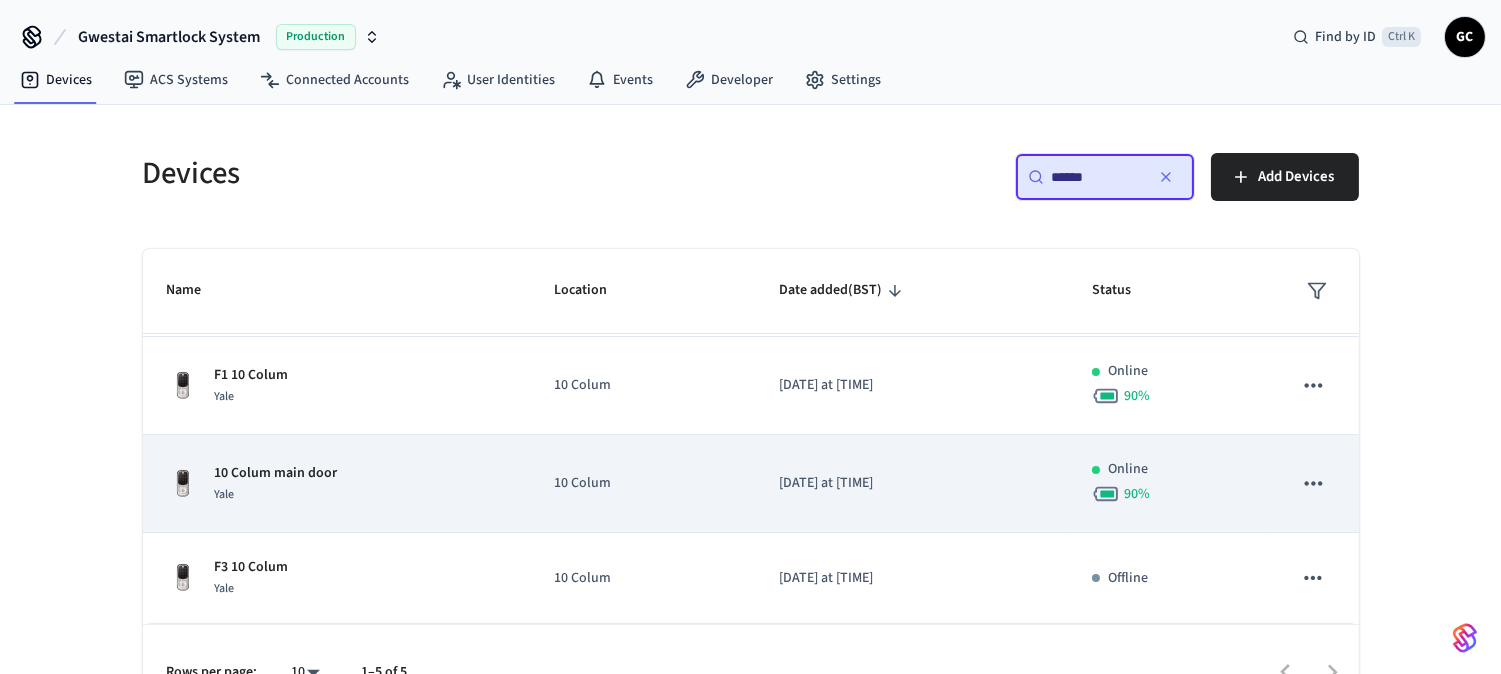 type on "******" 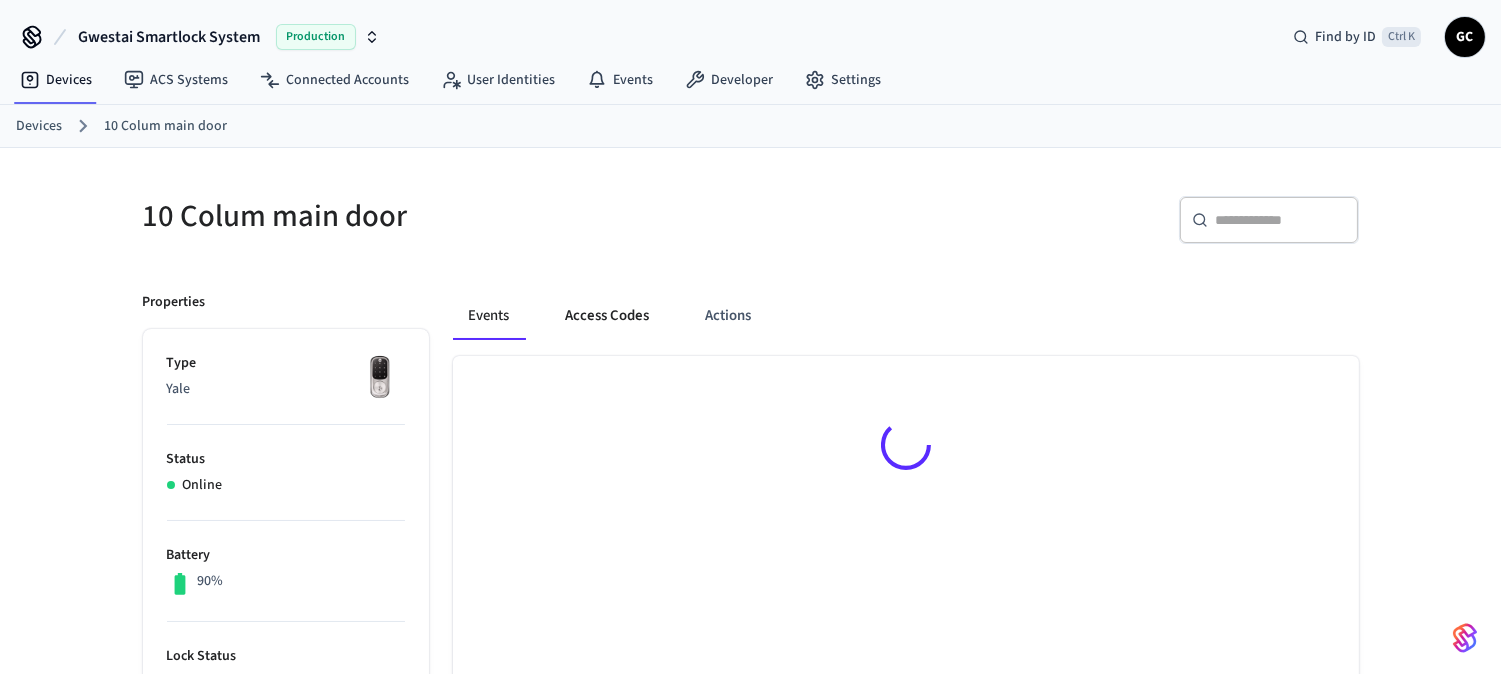 click on "Access Codes" at bounding box center (608, 316) 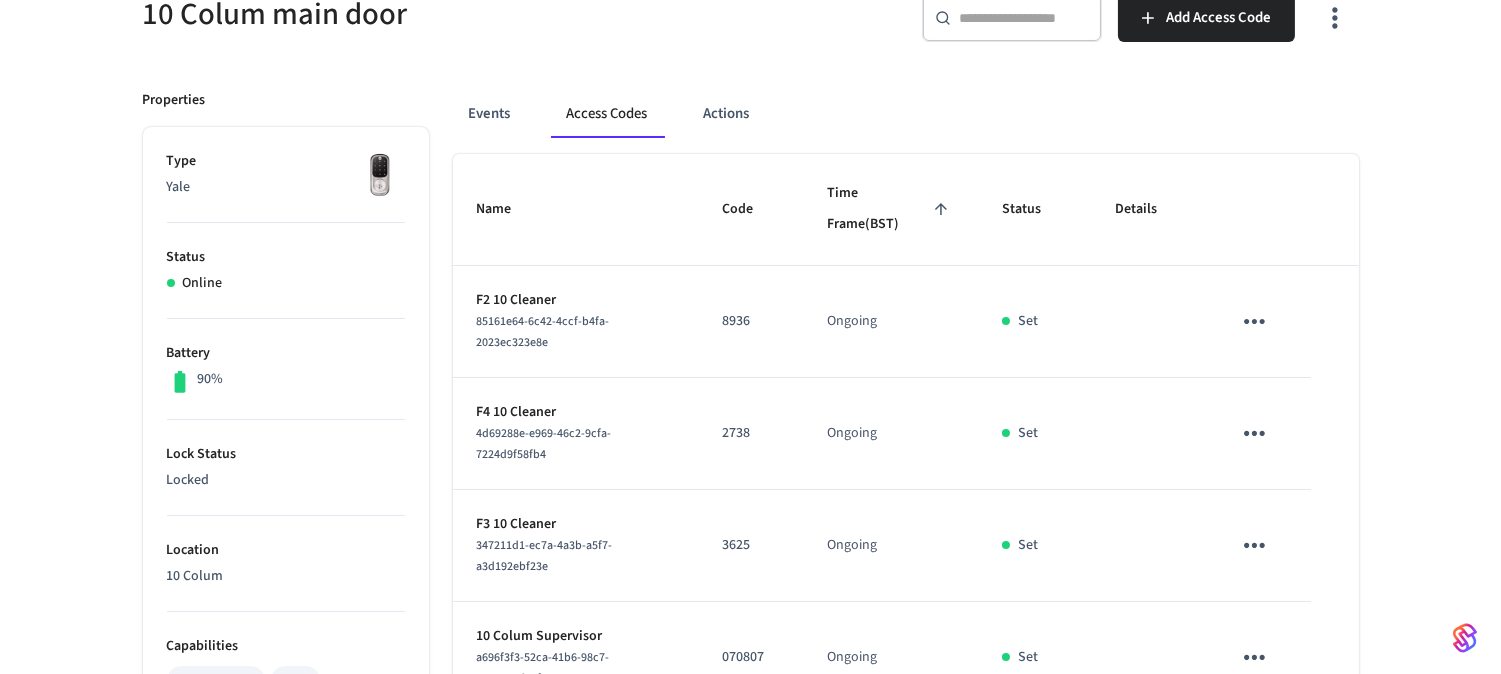 scroll, scrollTop: 0, scrollLeft: 0, axis: both 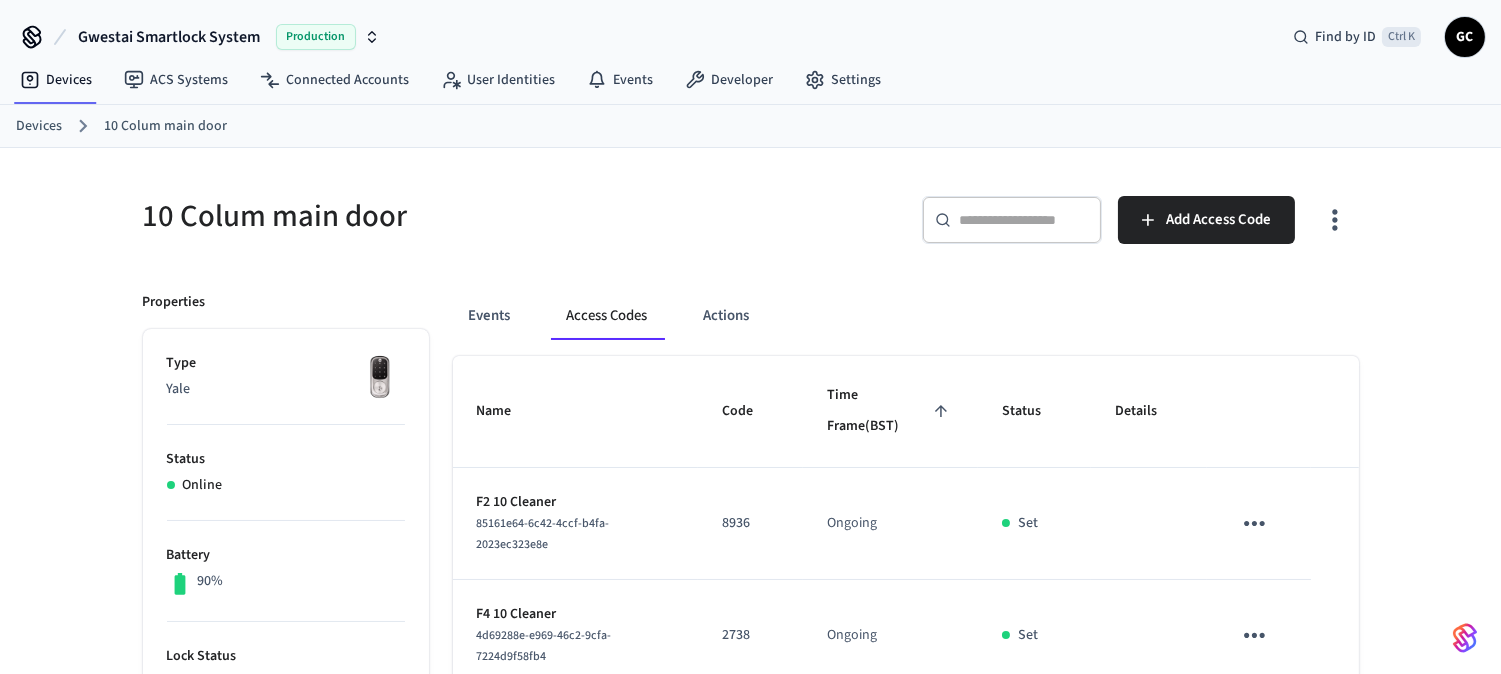 click on "Devices" at bounding box center (39, 126) 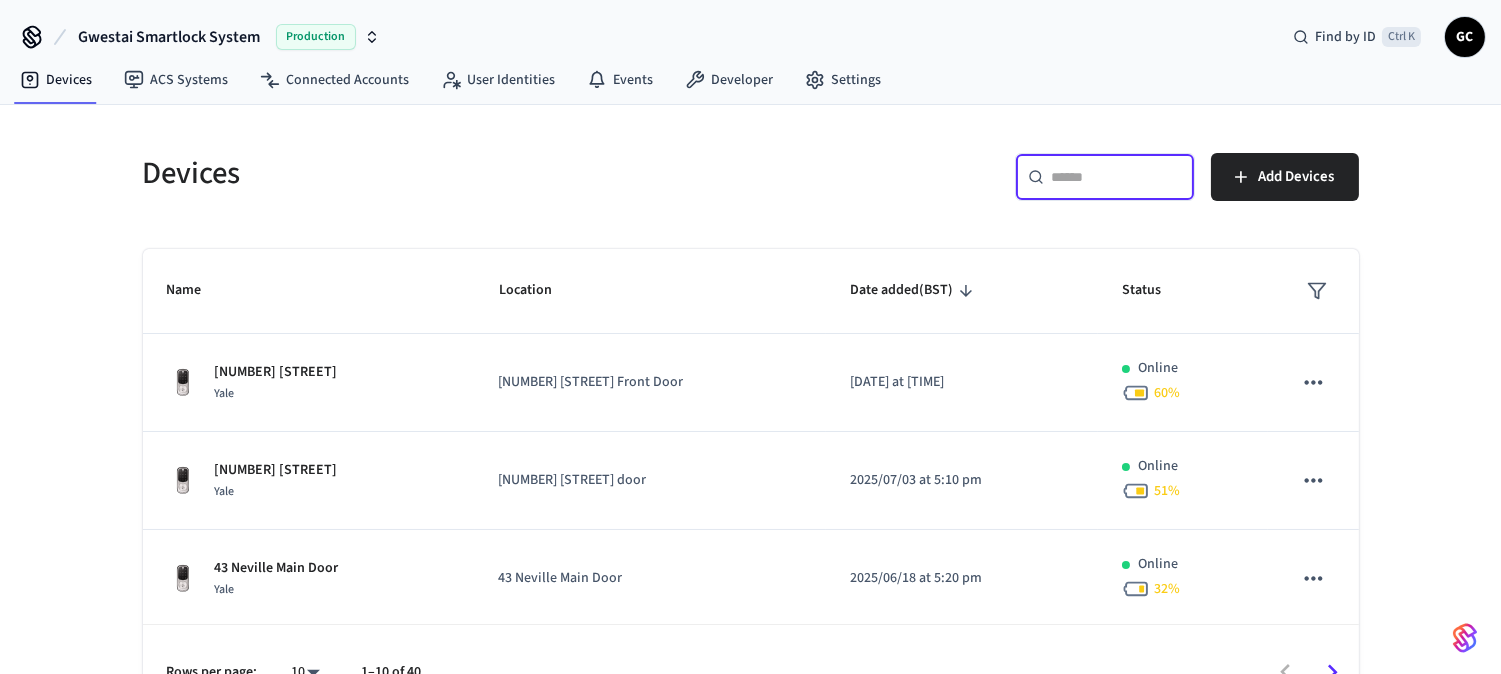 click at bounding box center [1117, 177] 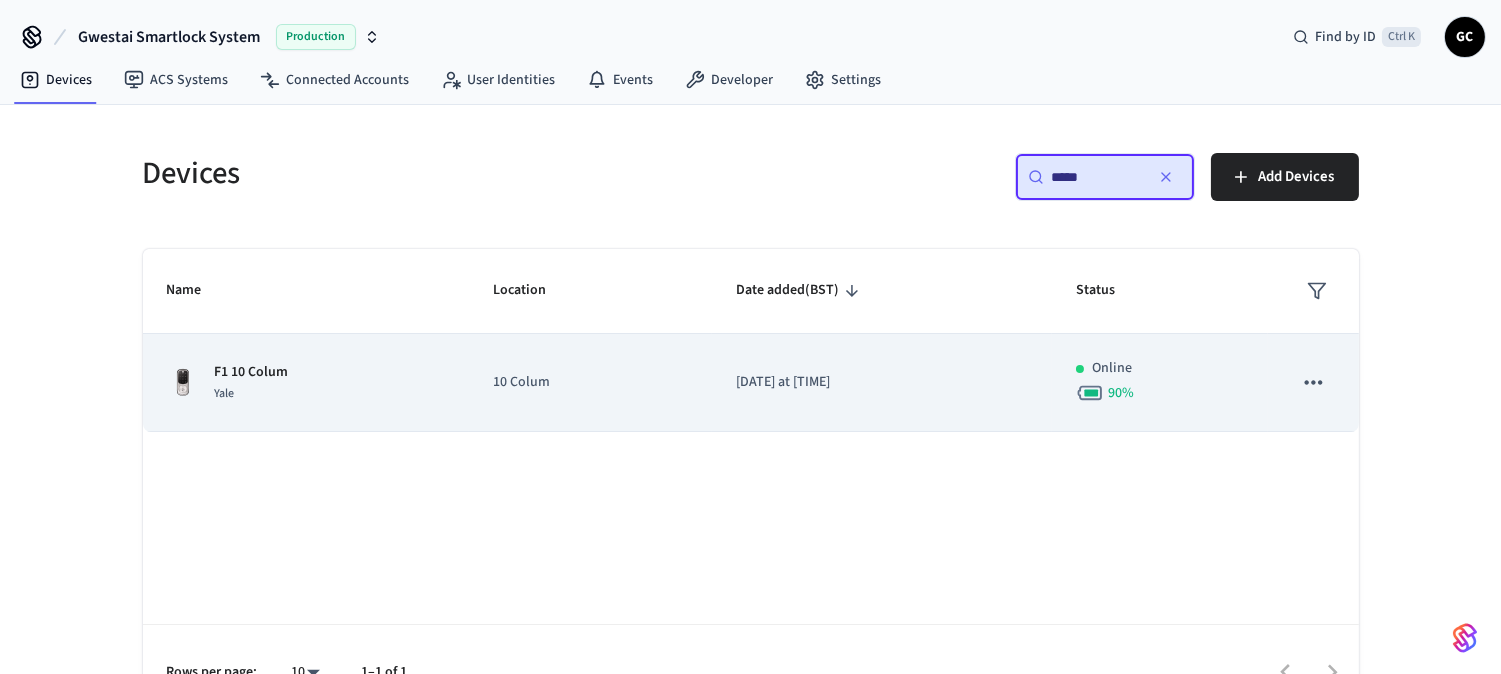 type on "*****" 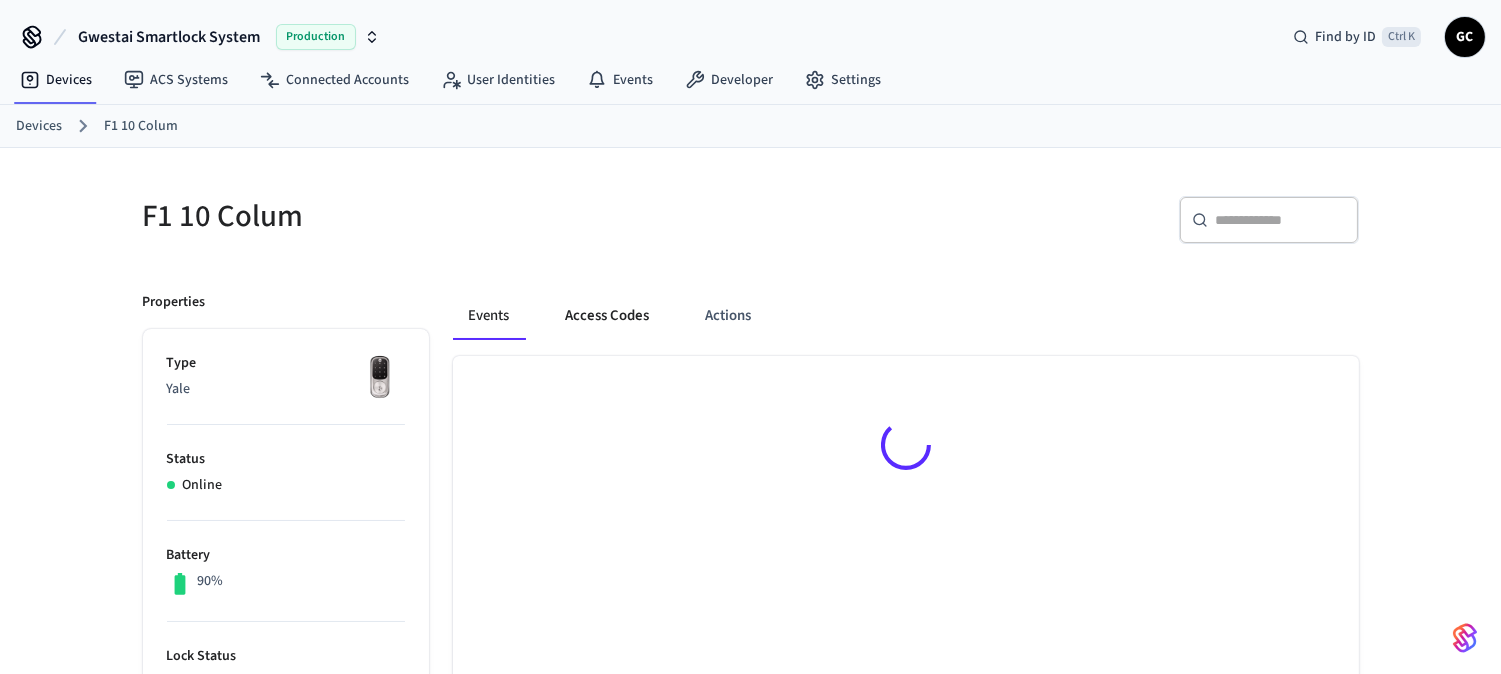 click on "Access Codes" at bounding box center (608, 316) 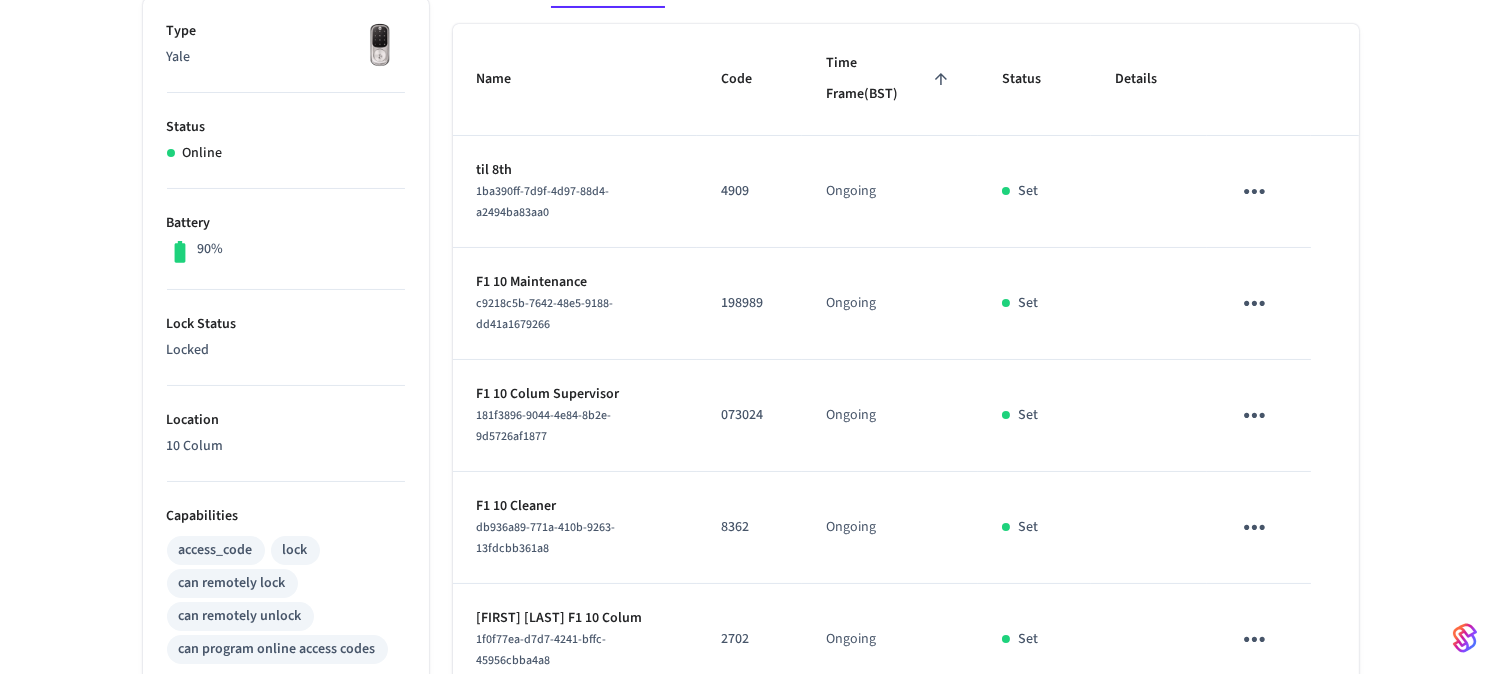 scroll, scrollTop: 0, scrollLeft: 0, axis: both 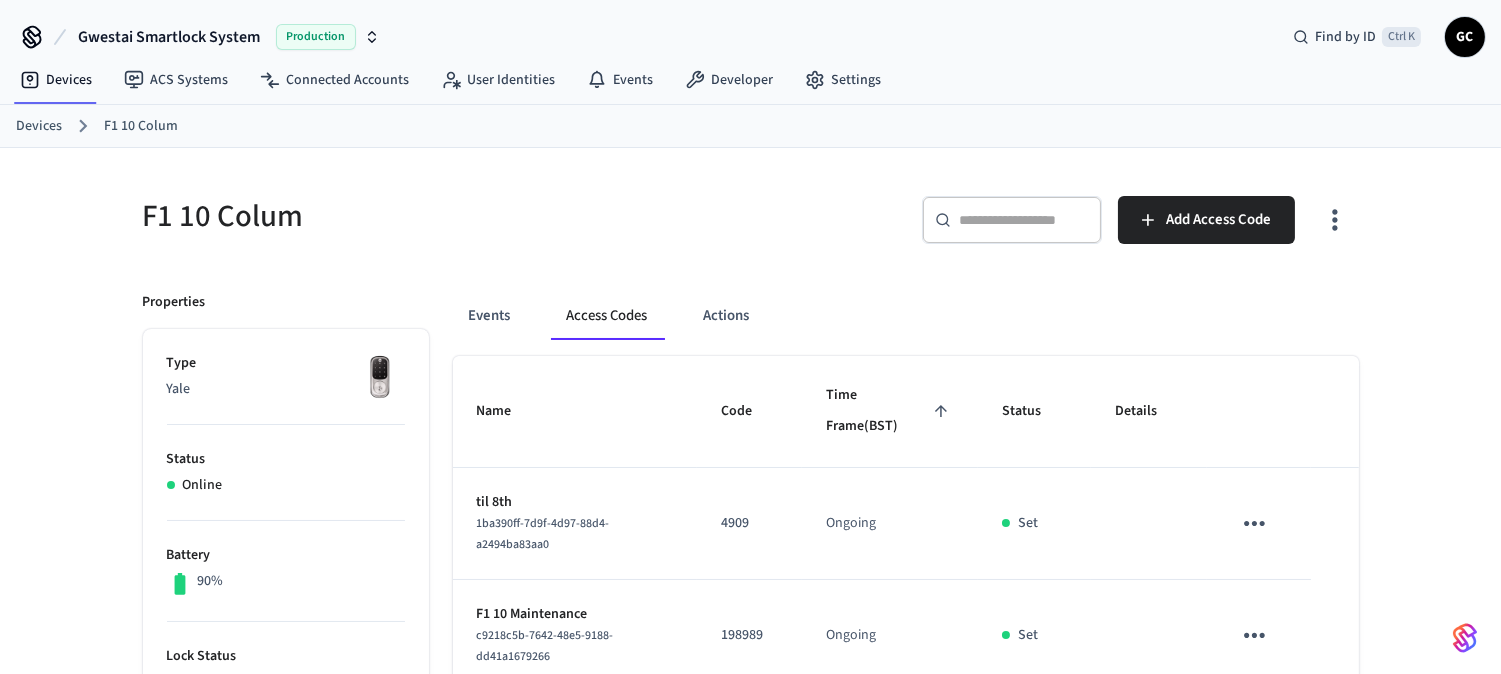click on "Devices" at bounding box center [39, 126] 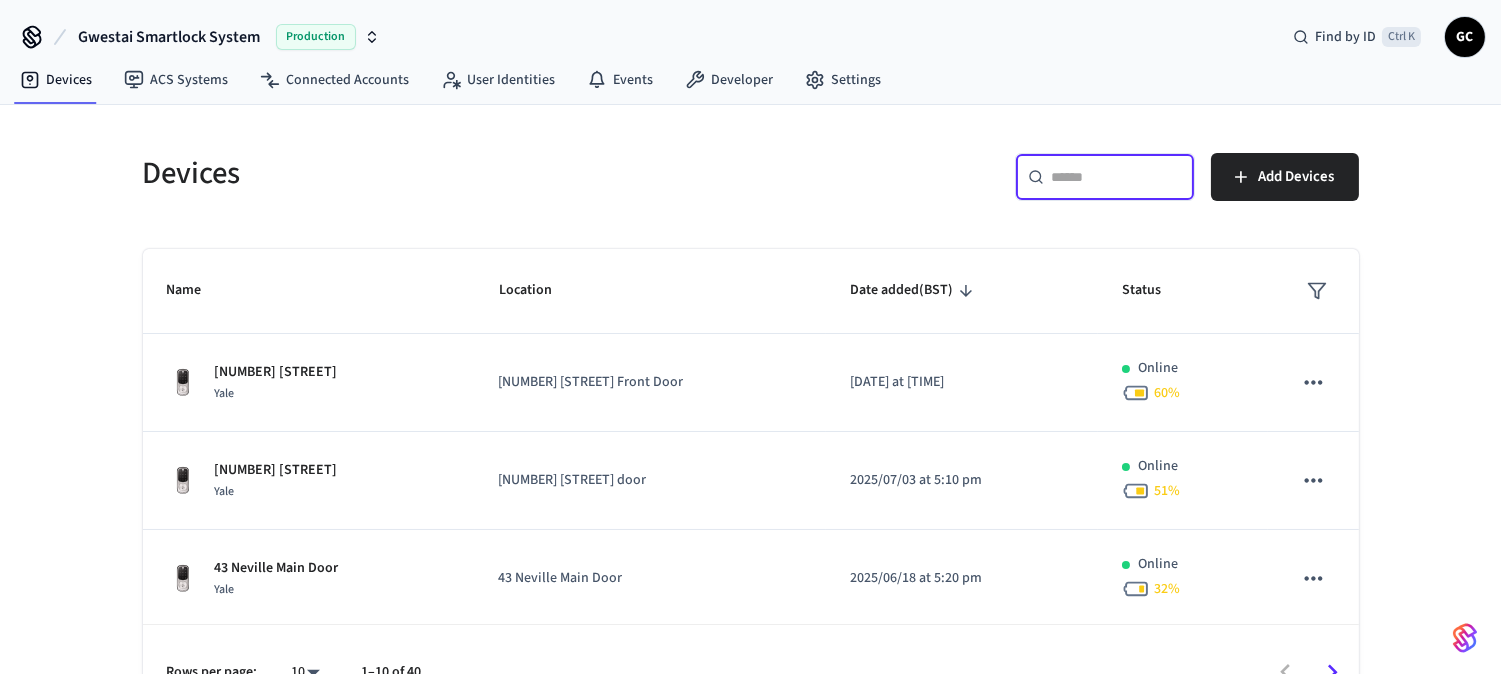 click at bounding box center (1117, 177) 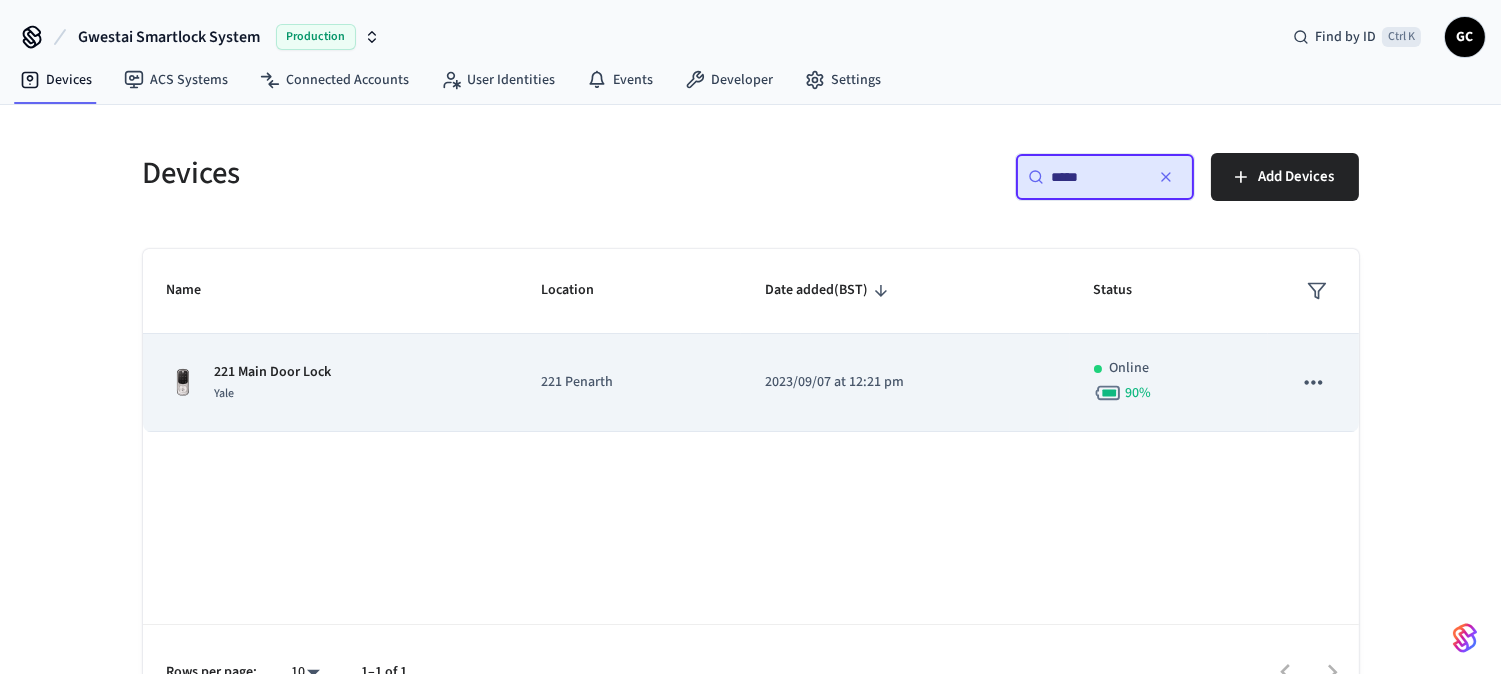 type on "*****" 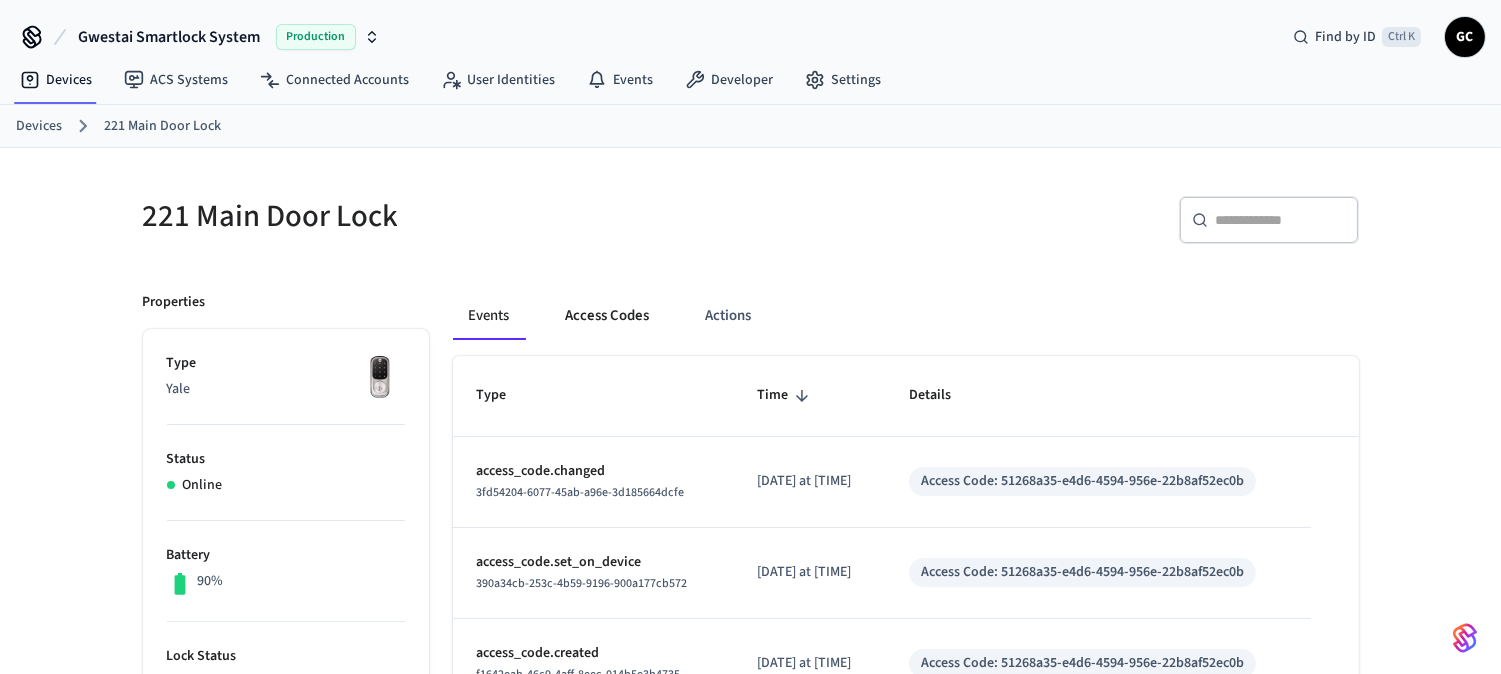 click on "Access Codes" at bounding box center (608, 316) 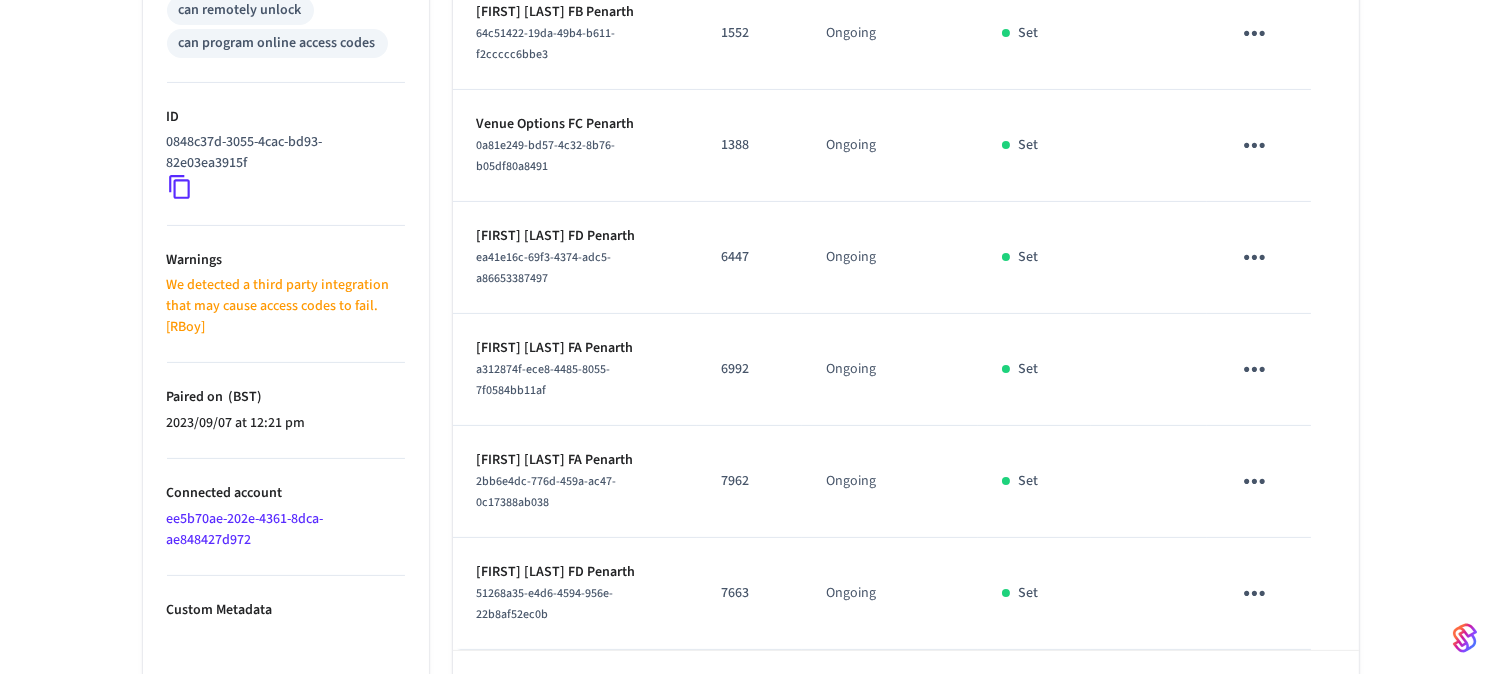 scroll, scrollTop: 1011, scrollLeft: 0, axis: vertical 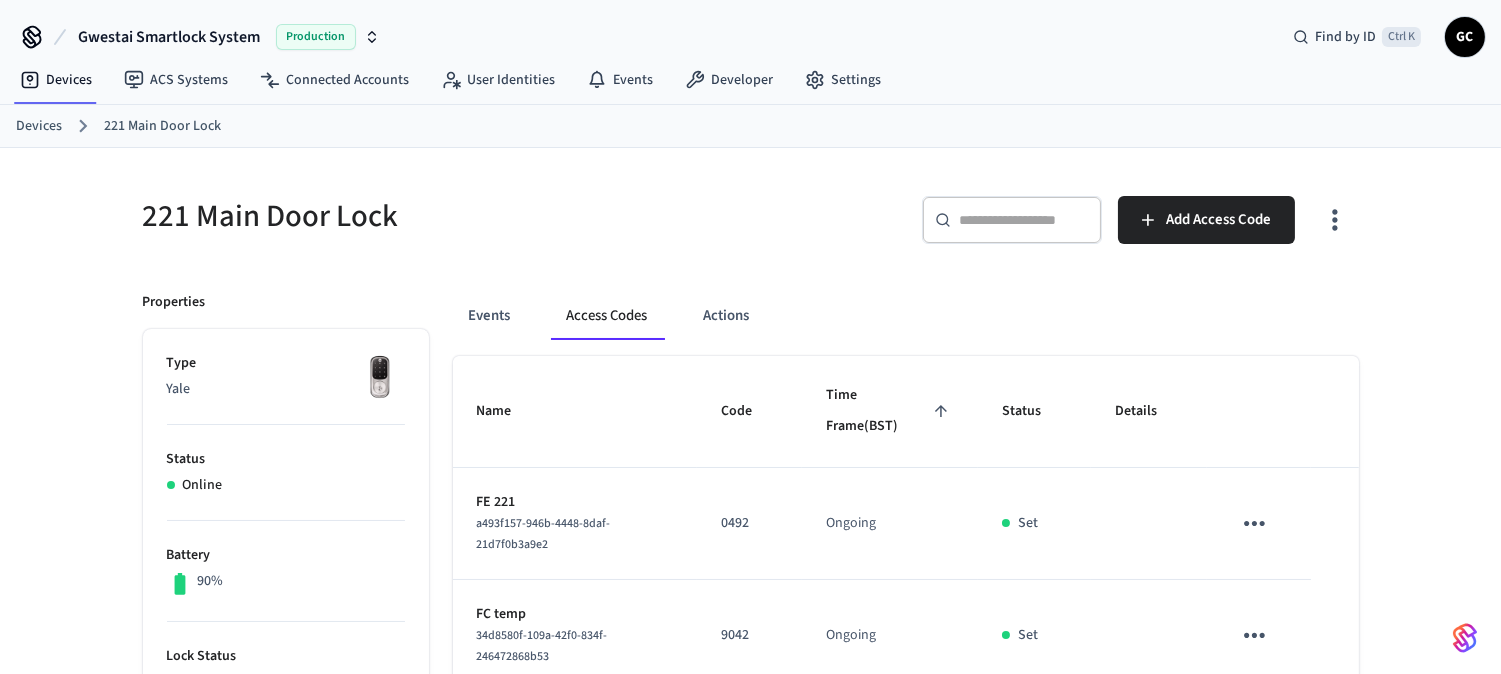 click on "Devices" at bounding box center [39, 126] 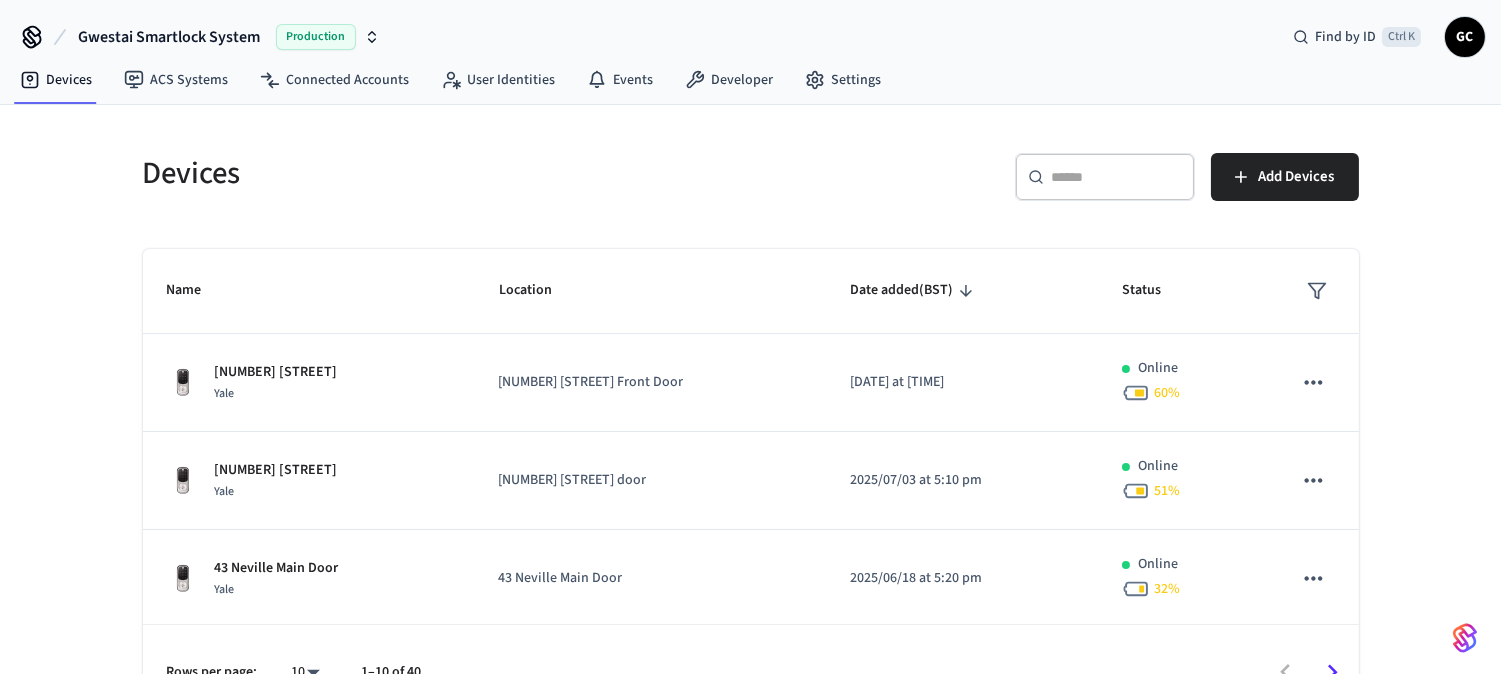 click at bounding box center [1117, 177] 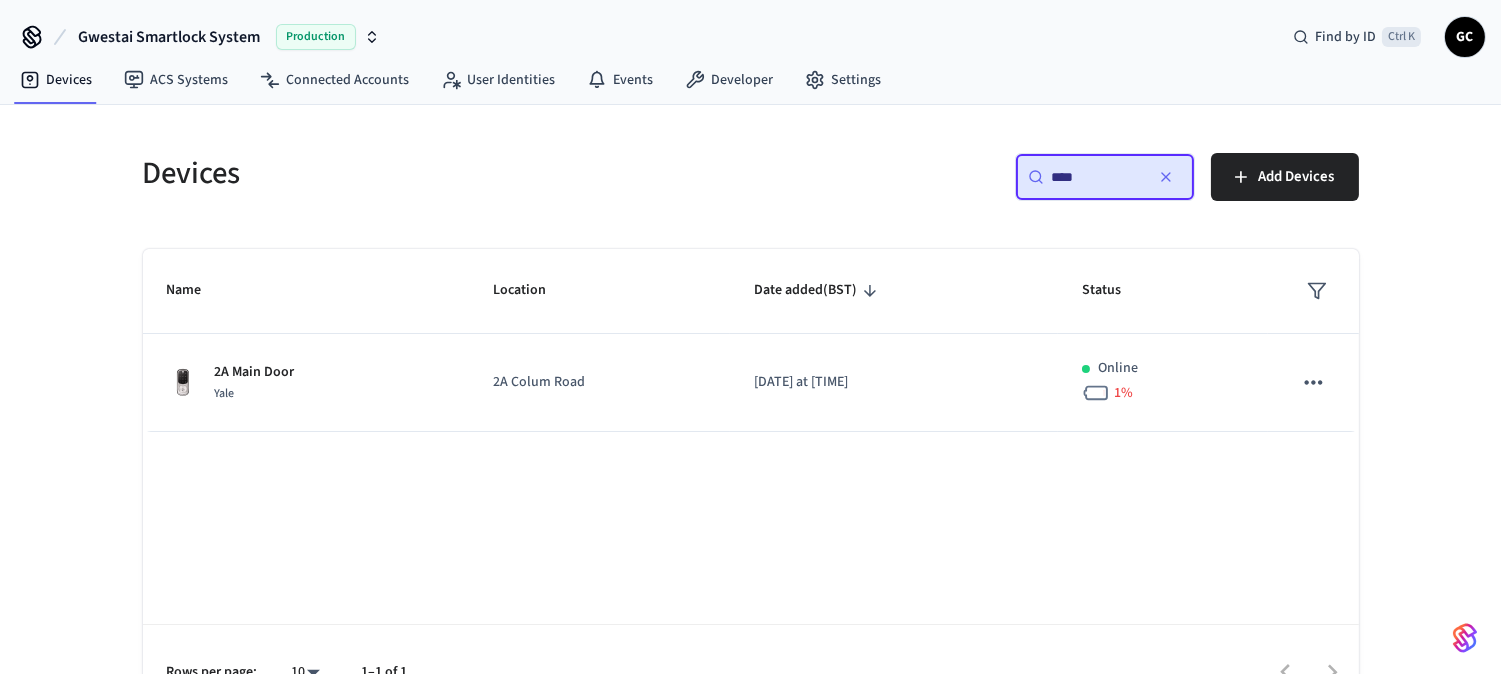 scroll, scrollTop: 0, scrollLeft: 0, axis: both 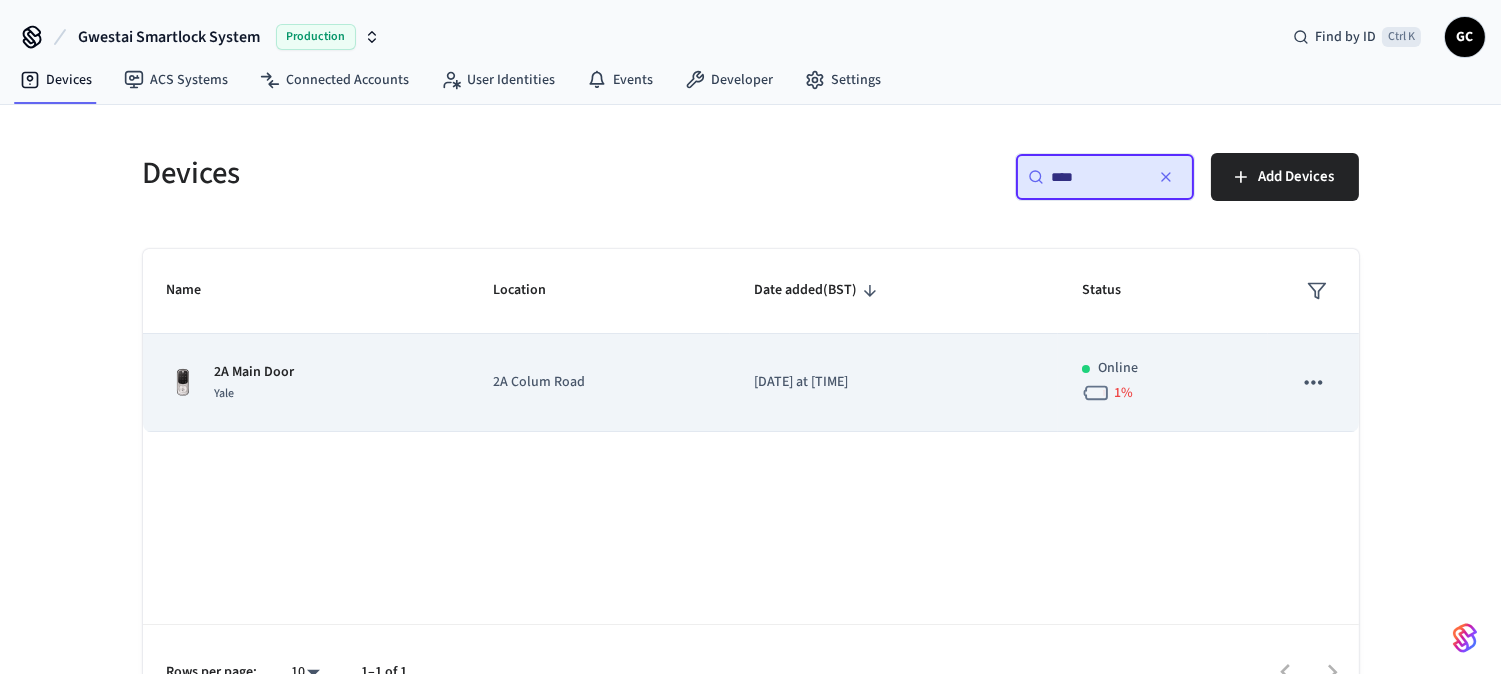 type on "****" 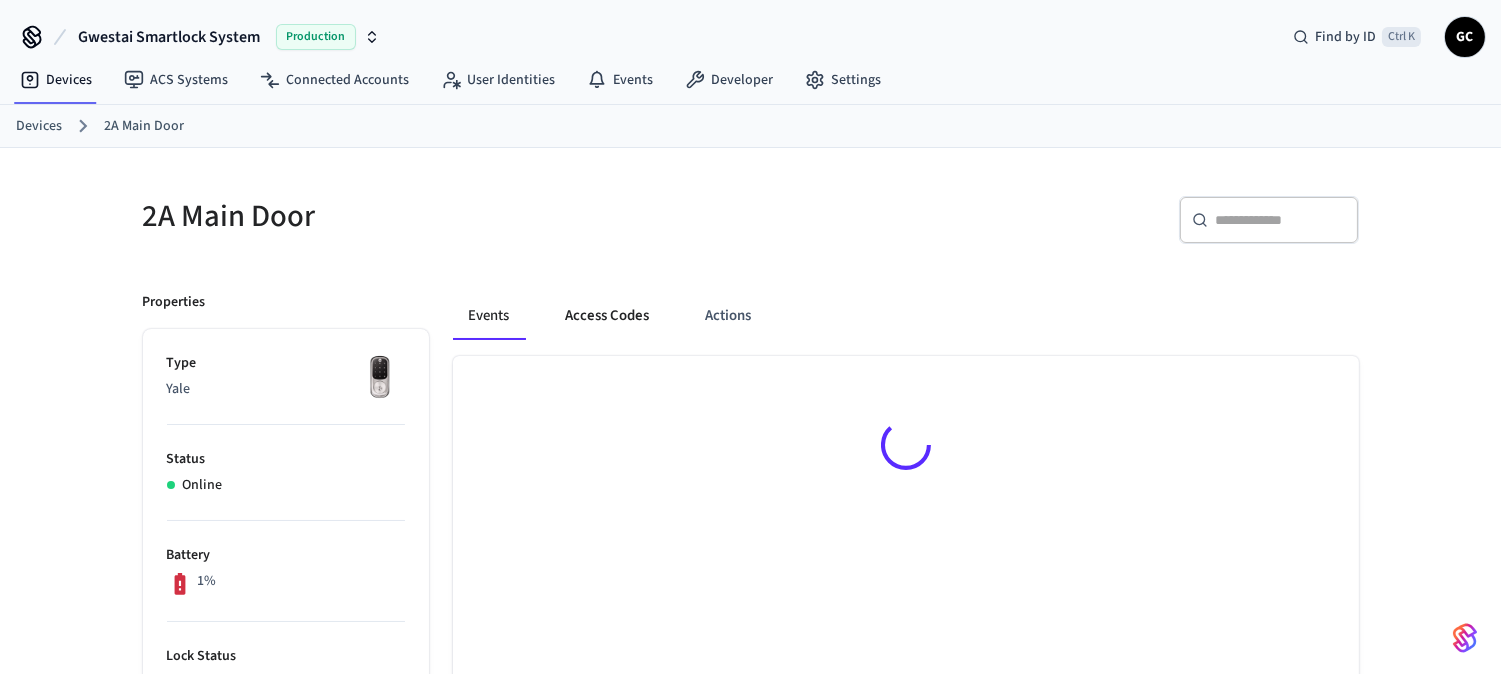 click on "Access Codes" at bounding box center [608, 316] 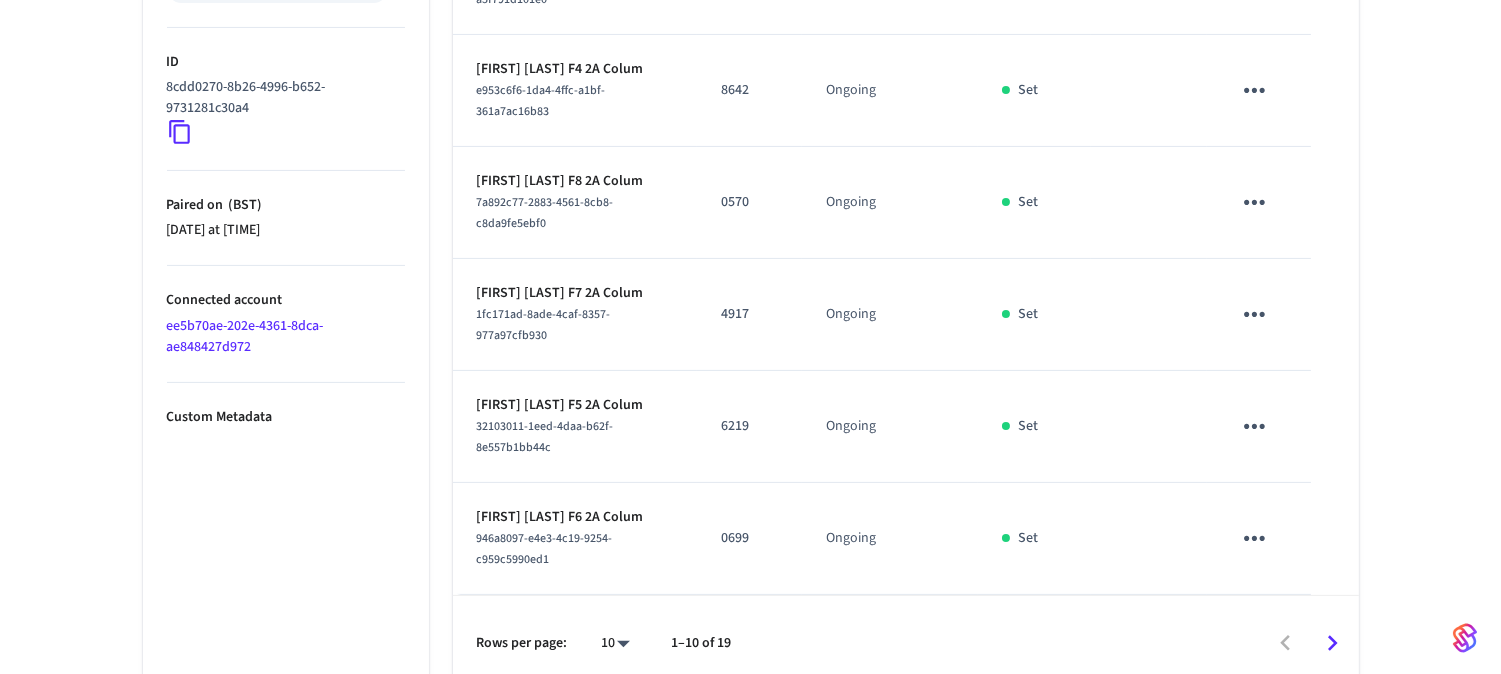 scroll, scrollTop: 995, scrollLeft: 0, axis: vertical 